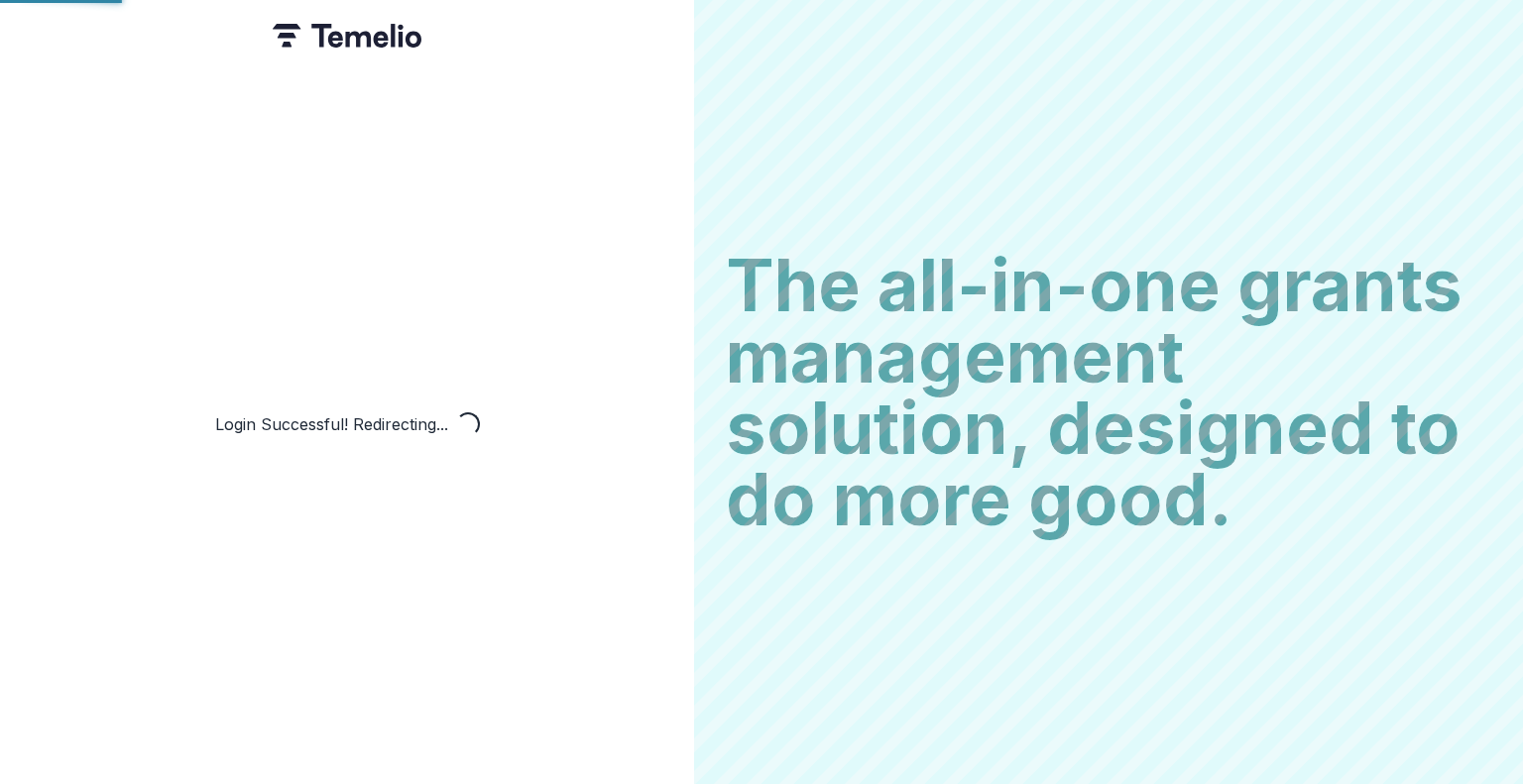 scroll, scrollTop: 0, scrollLeft: 0, axis: both 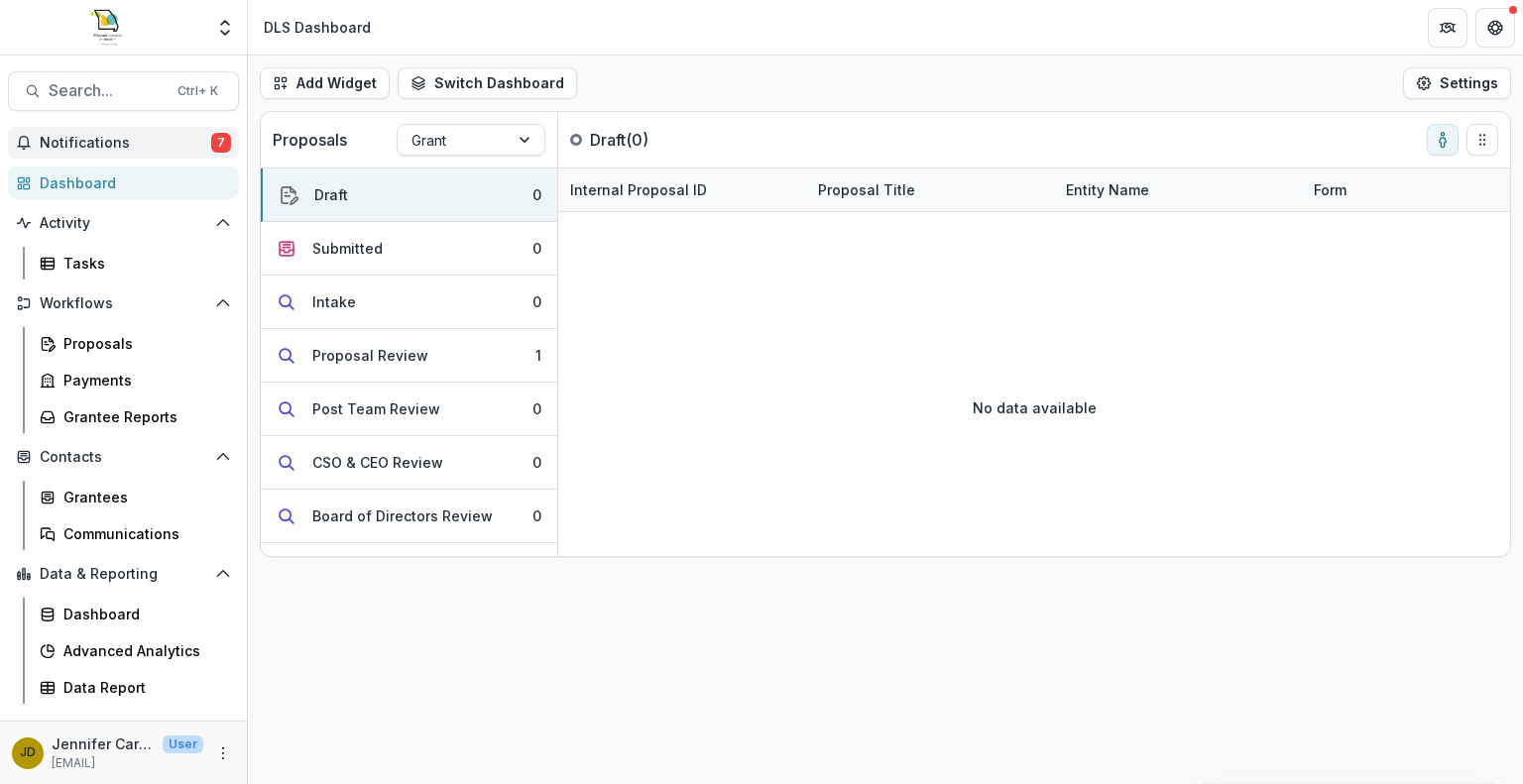 click on "Notifications" at bounding box center (125, 143) 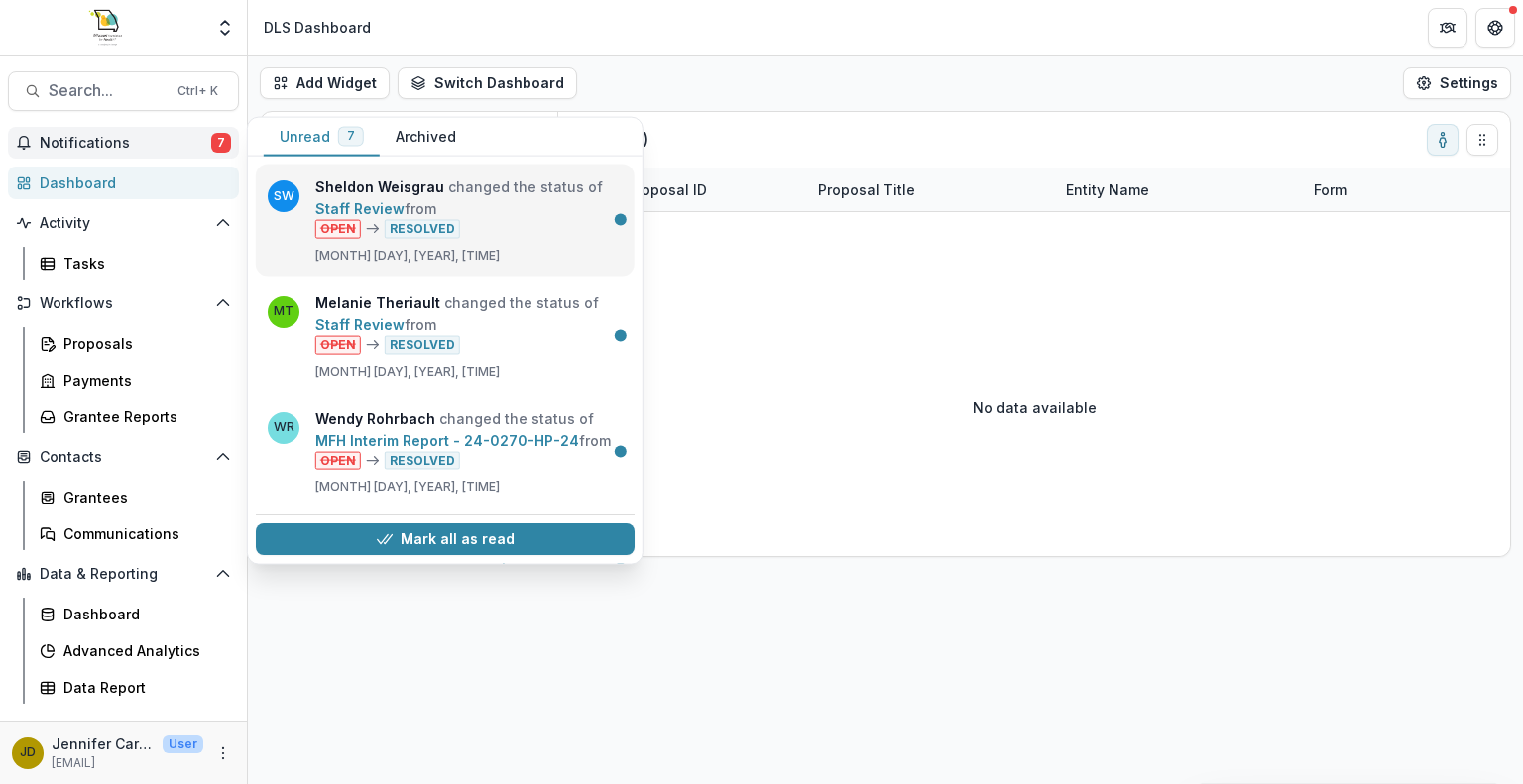 click on "Staff Review" at bounding box center [360, 208] 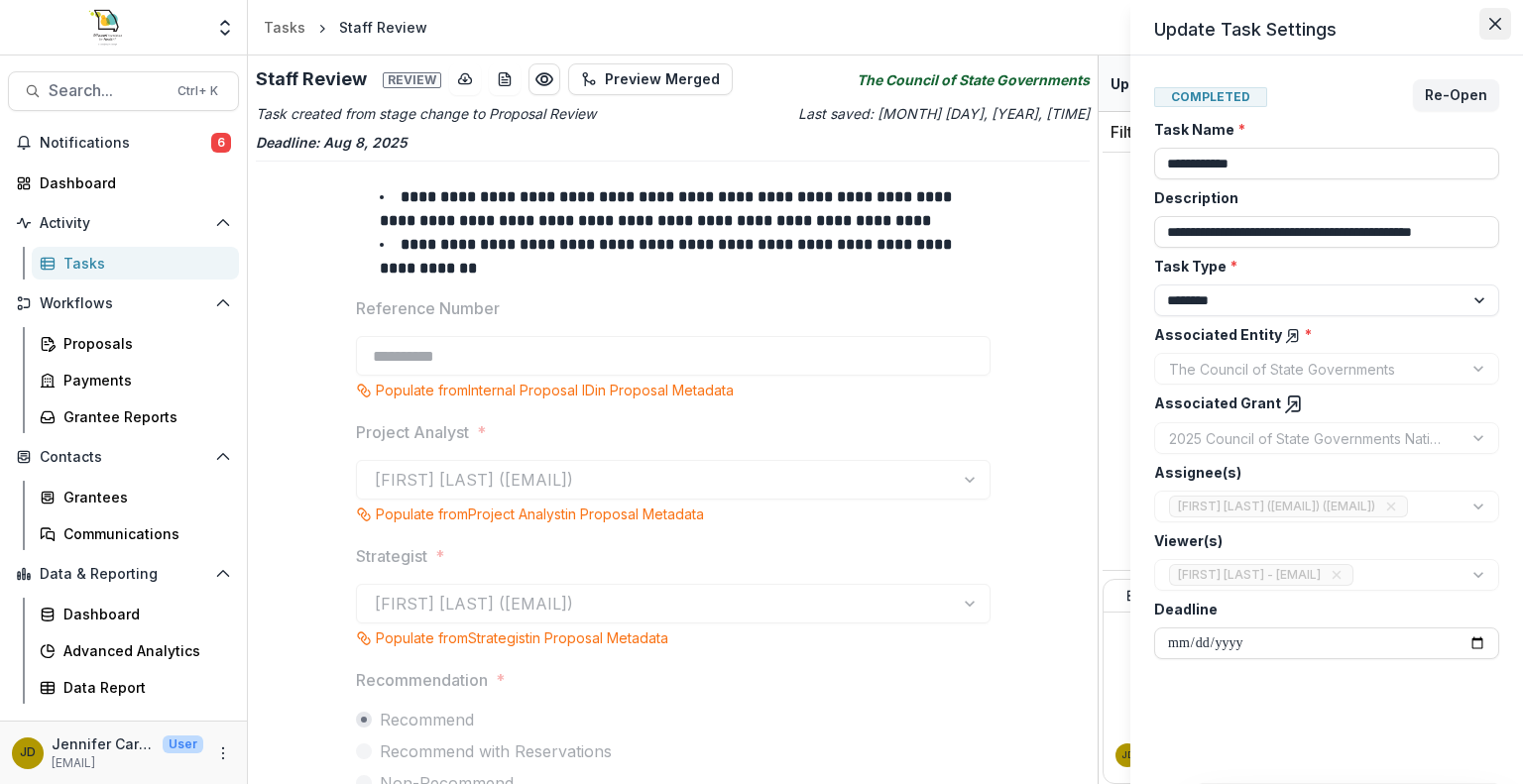 click at bounding box center (1495, 24) 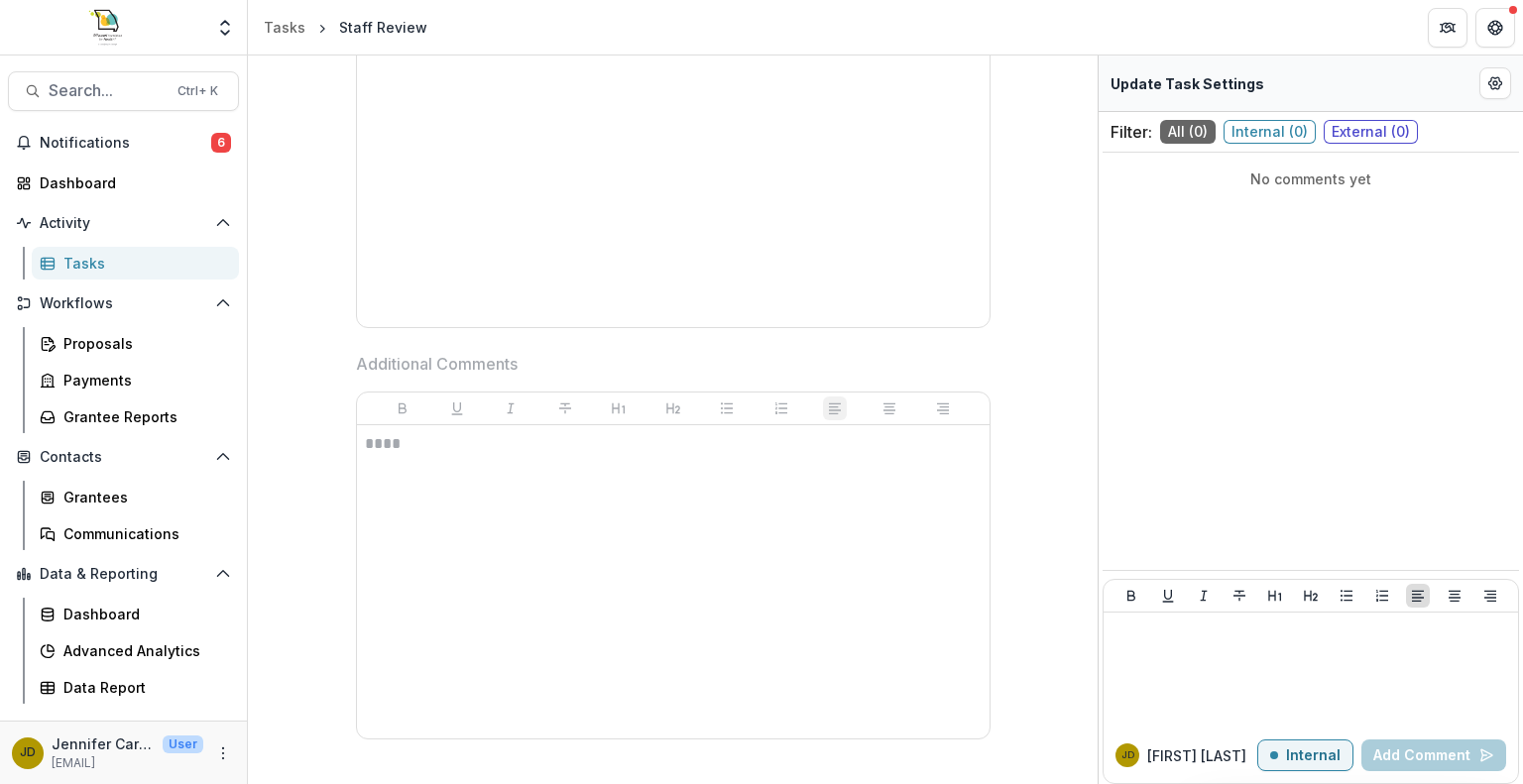 scroll, scrollTop: 0, scrollLeft: 0, axis: both 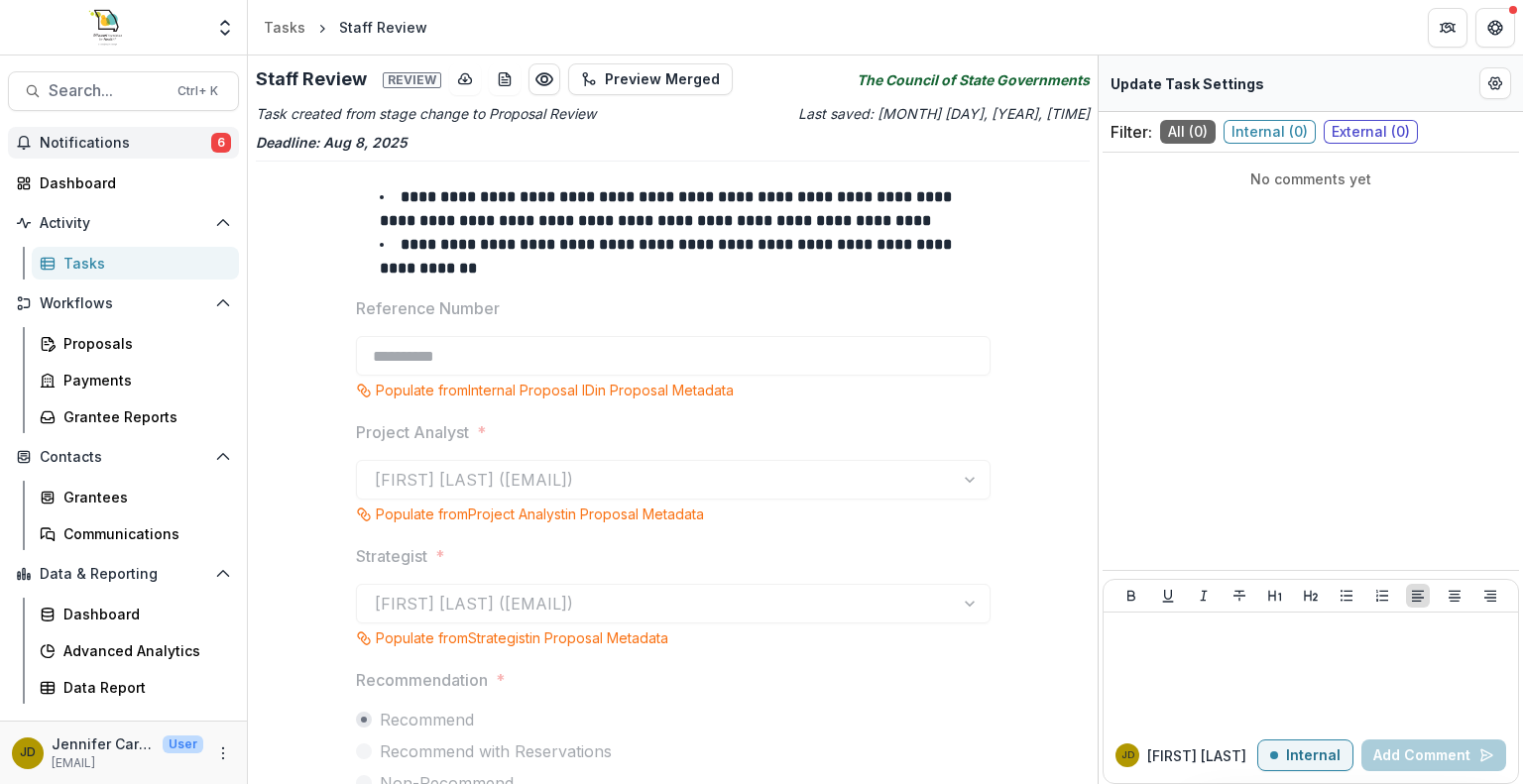 click on "Notifications" at bounding box center (125, 143) 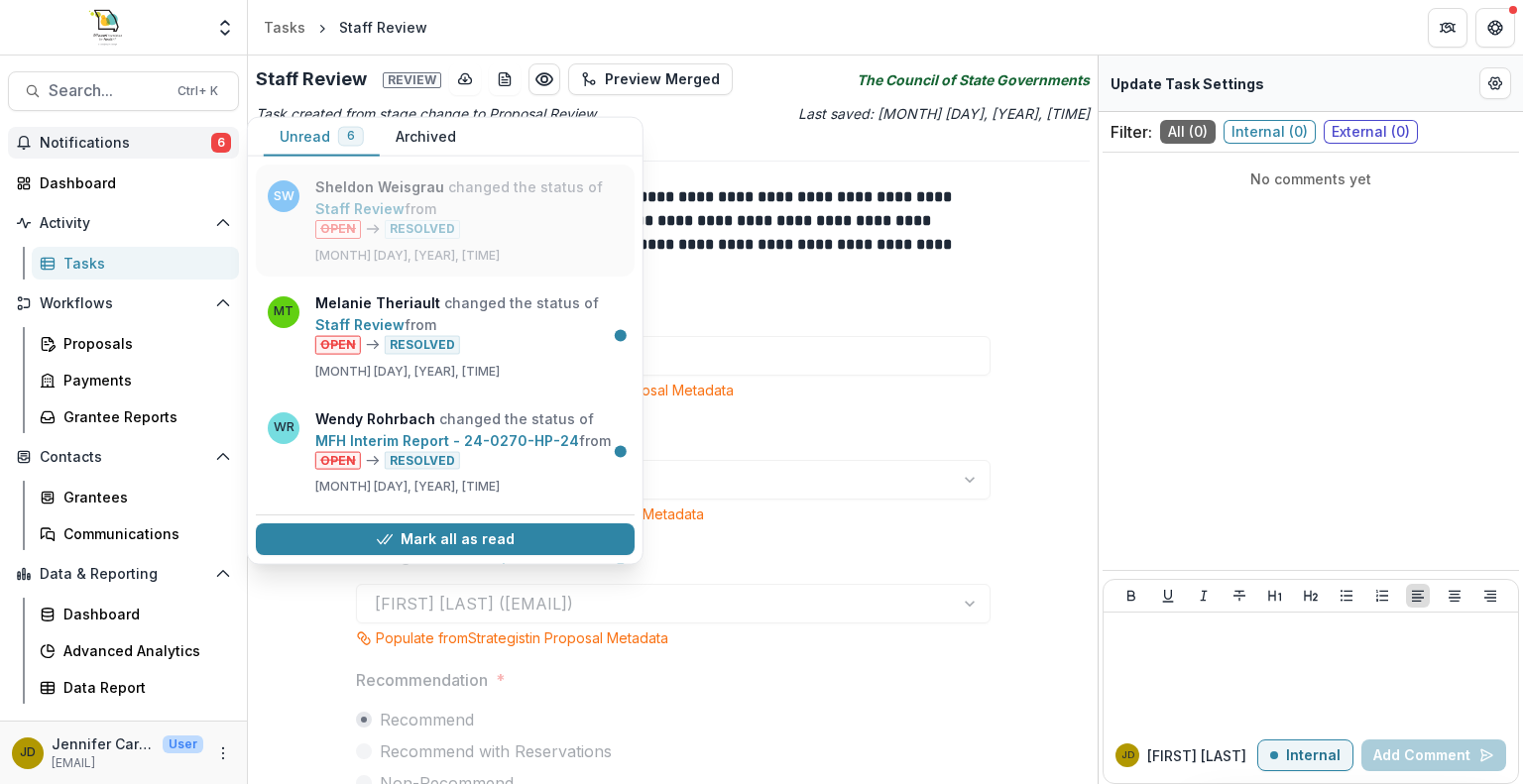 click on "Staff Review" at bounding box center [360, 208] 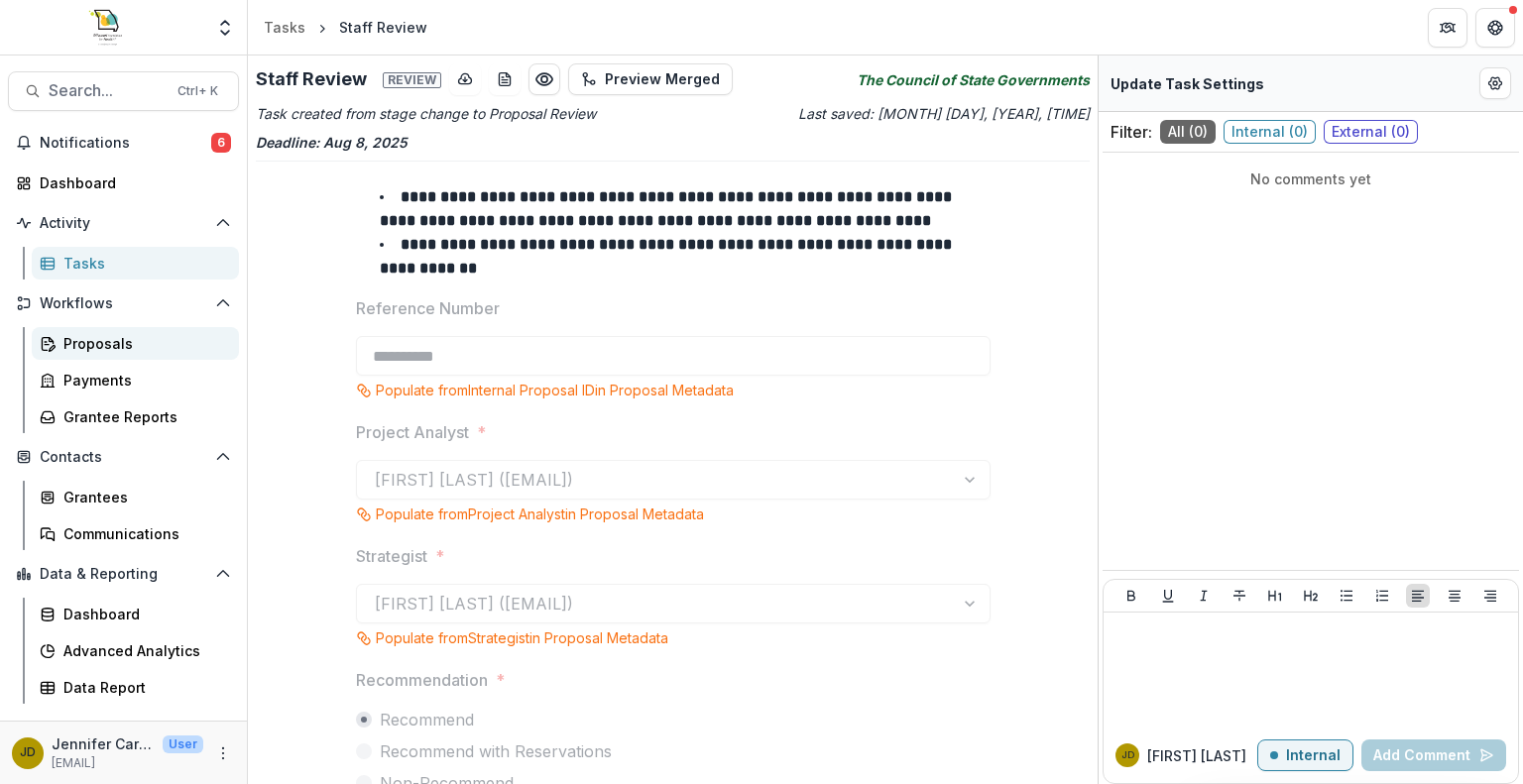 click on "Proposals" at bounding box center [143, 343] 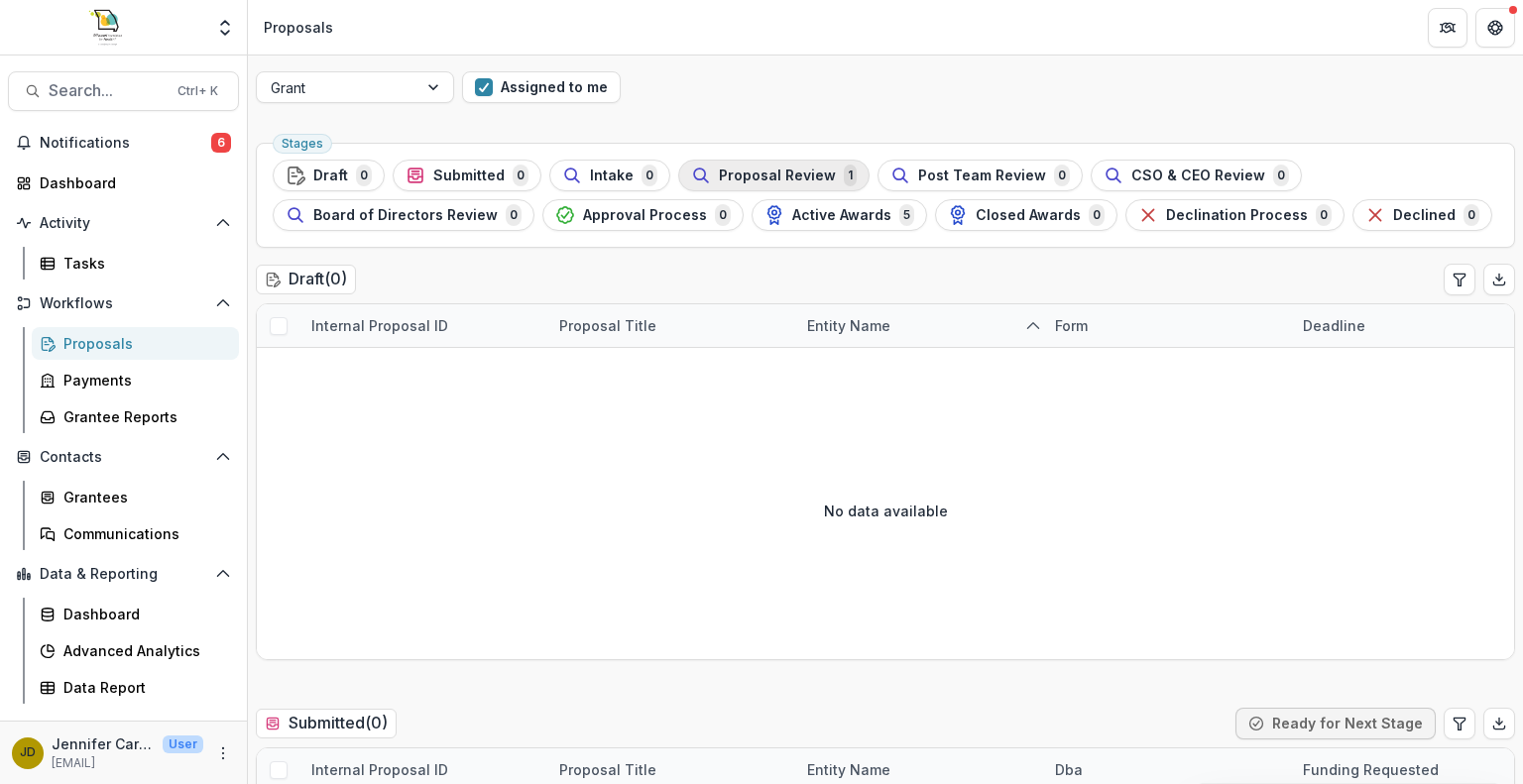 click on "Proposal Review" at bounding box center [777, 175] 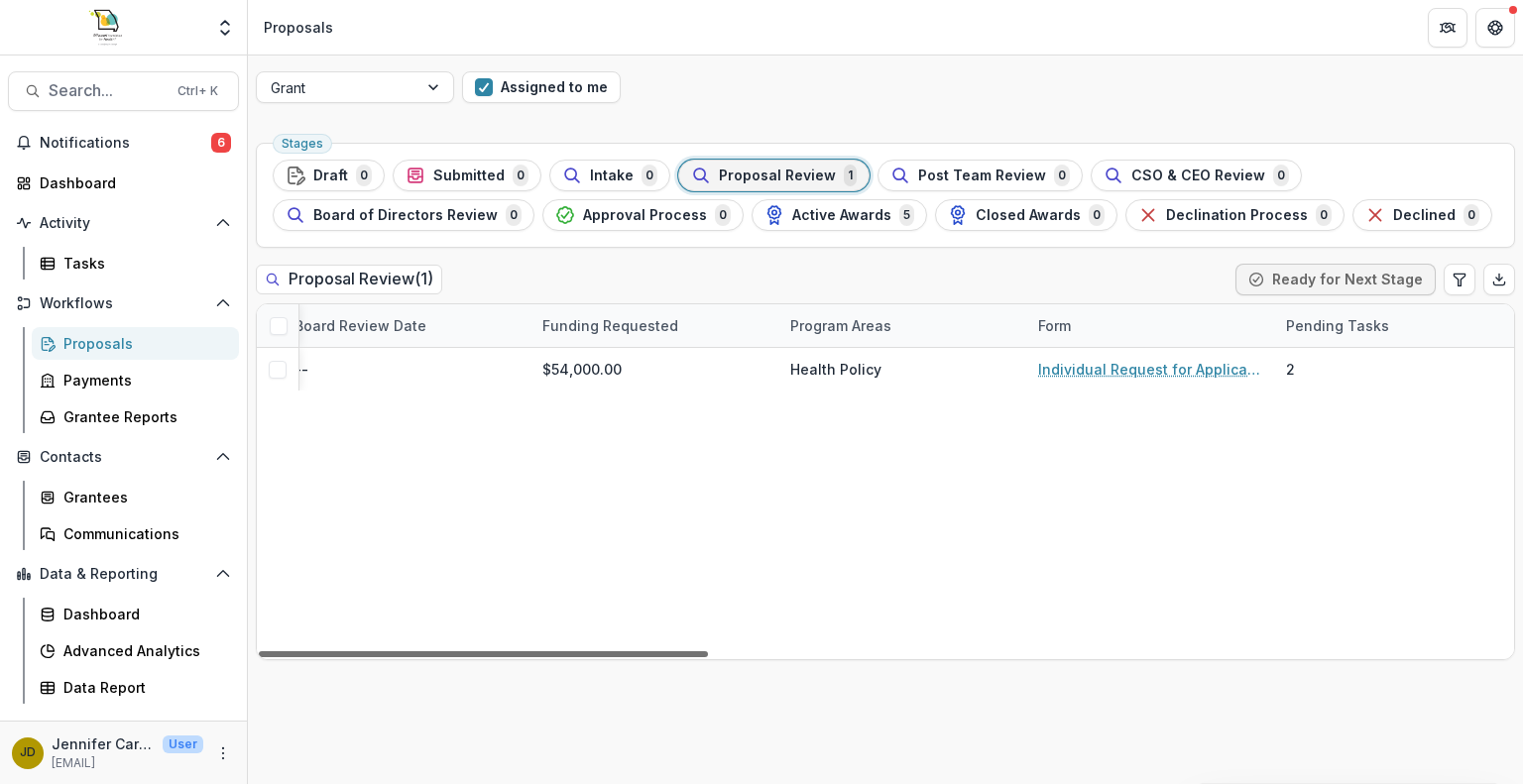 scroll, scrollTop: 0, scrollLeft: 2003, axis: horizontal 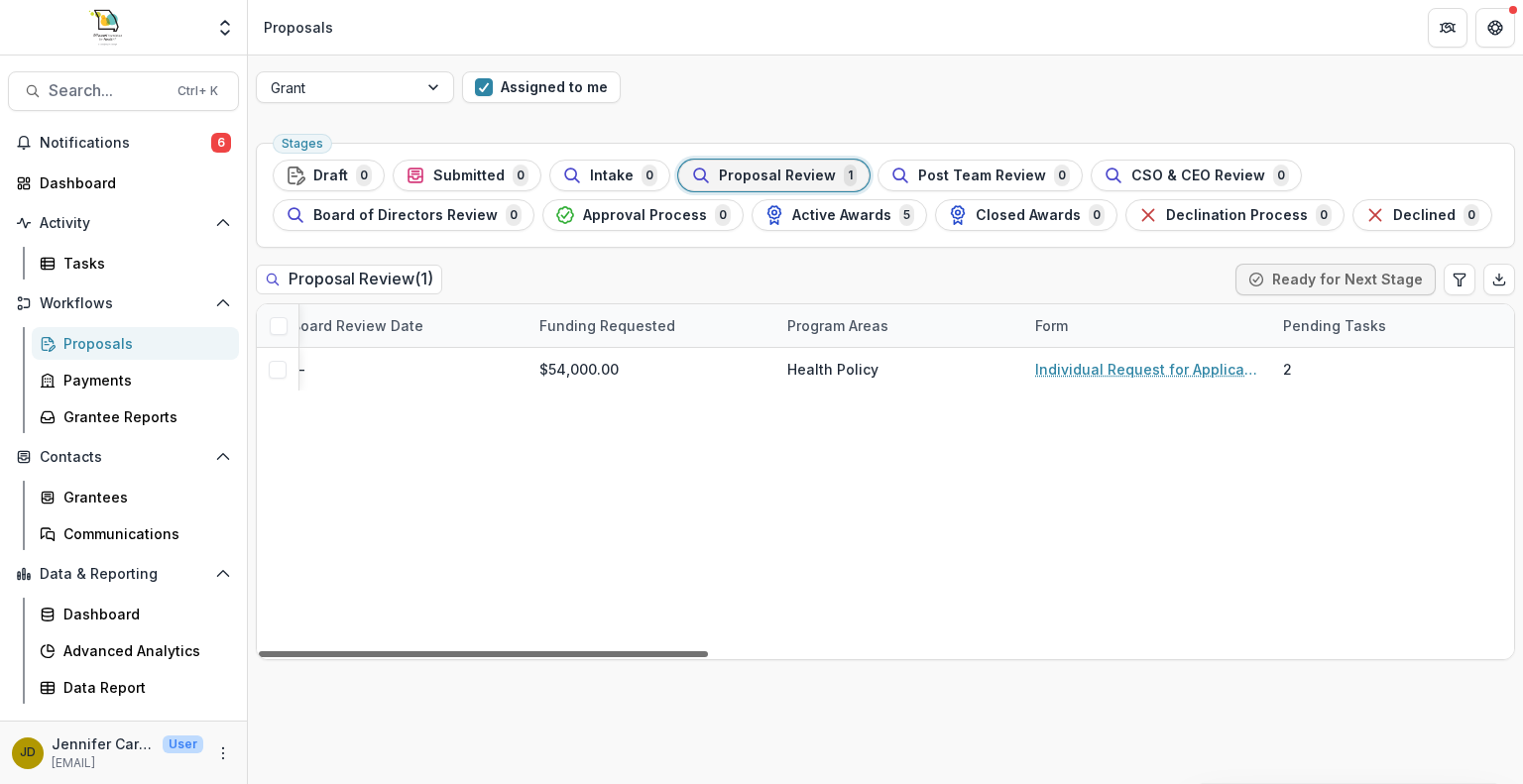 drag, startPoint x: 687, startPoint y: 655, endPoint x: 1401, endPoint y: 638, distance: 714.2024 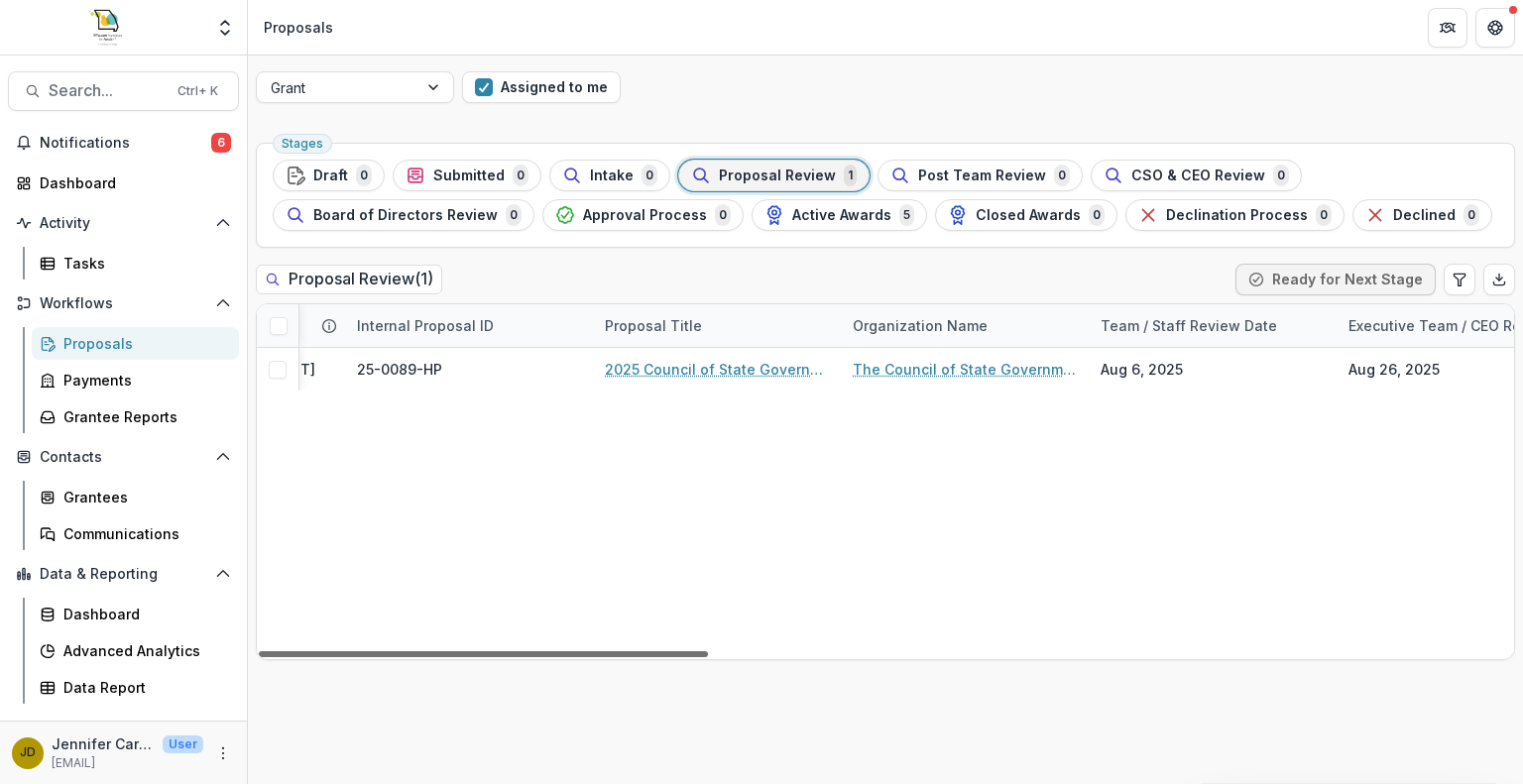 scroll, scrollTop: 0, scrollLeft: 159, axis: horizontal 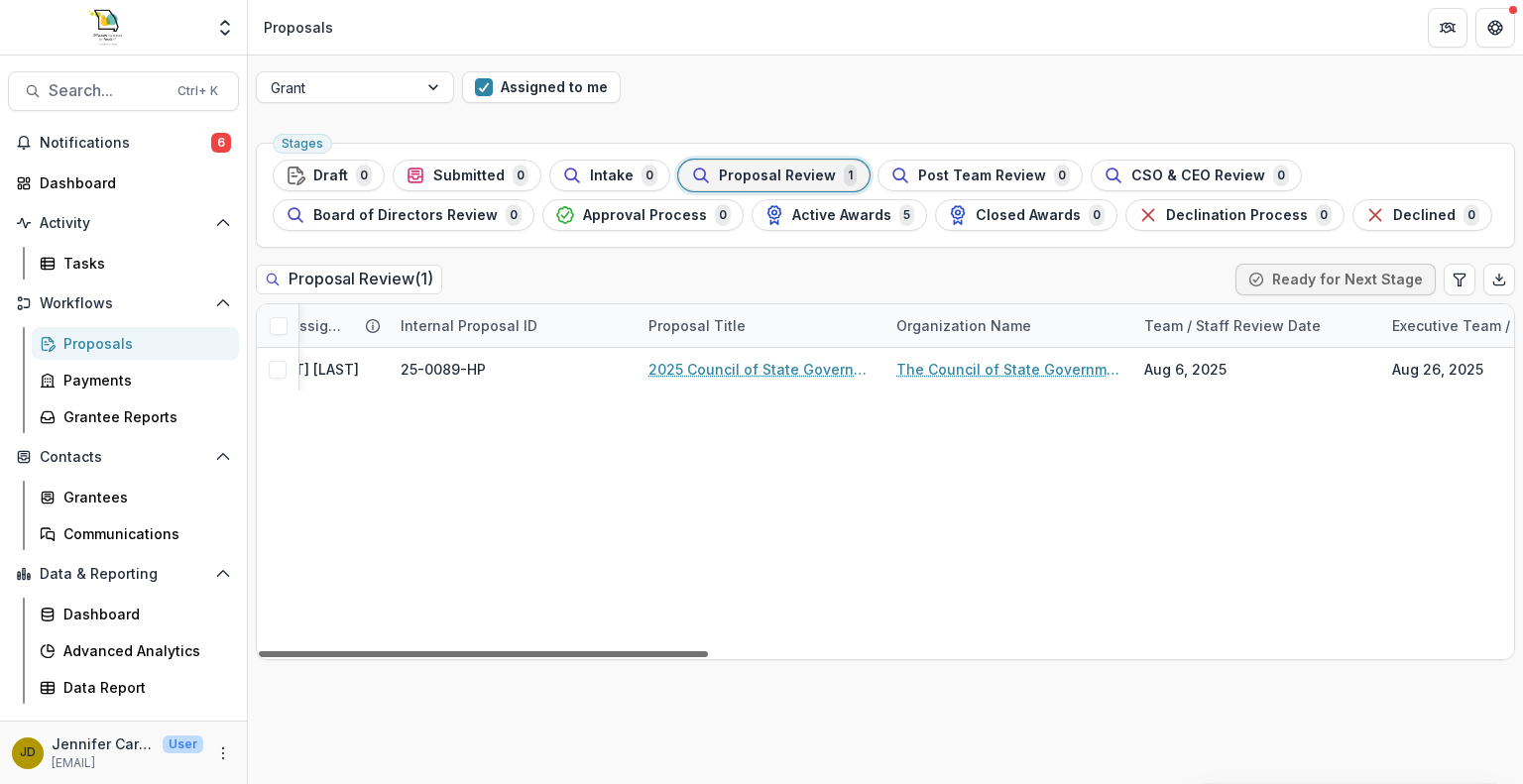 drag, startPoint x: 1213, startPoint y: 652, endPoint x: 555, endPoint y: 628, distance: 658.43754 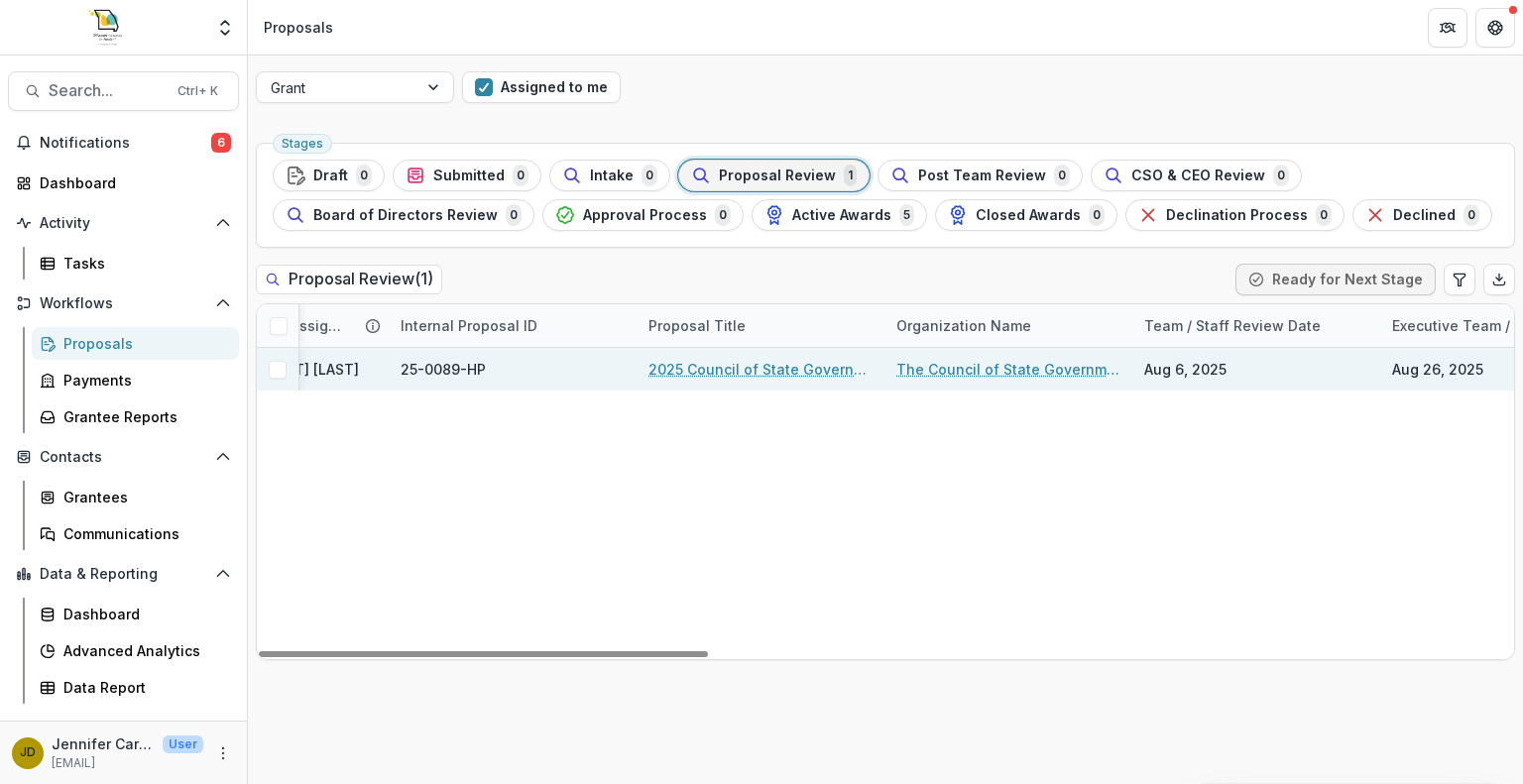 click on "2025 Council of State Governments National Conference" at bounding box center (761, 369) 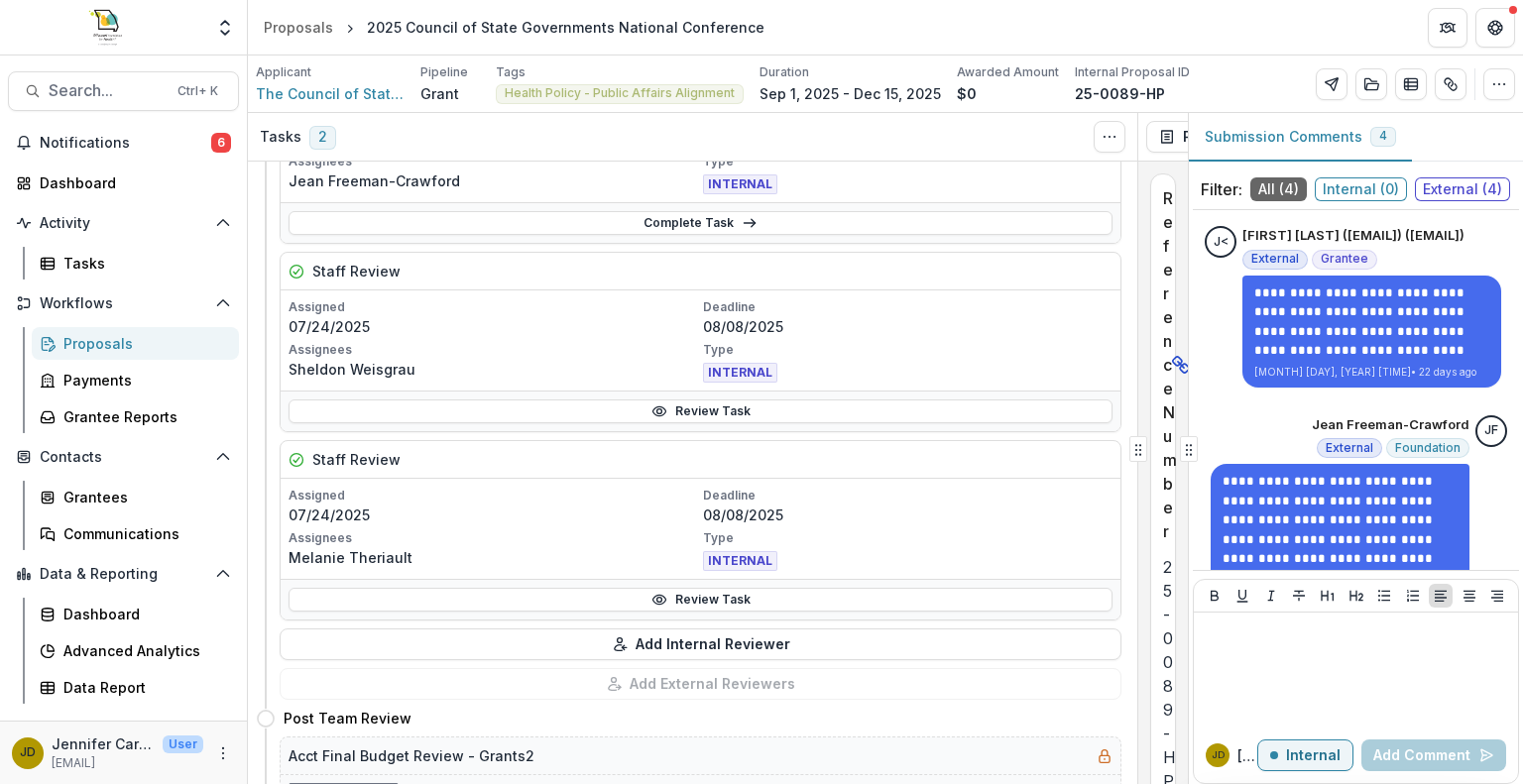 scroll, scrollTop: 558, scrollLeft: 0, axis: vertical 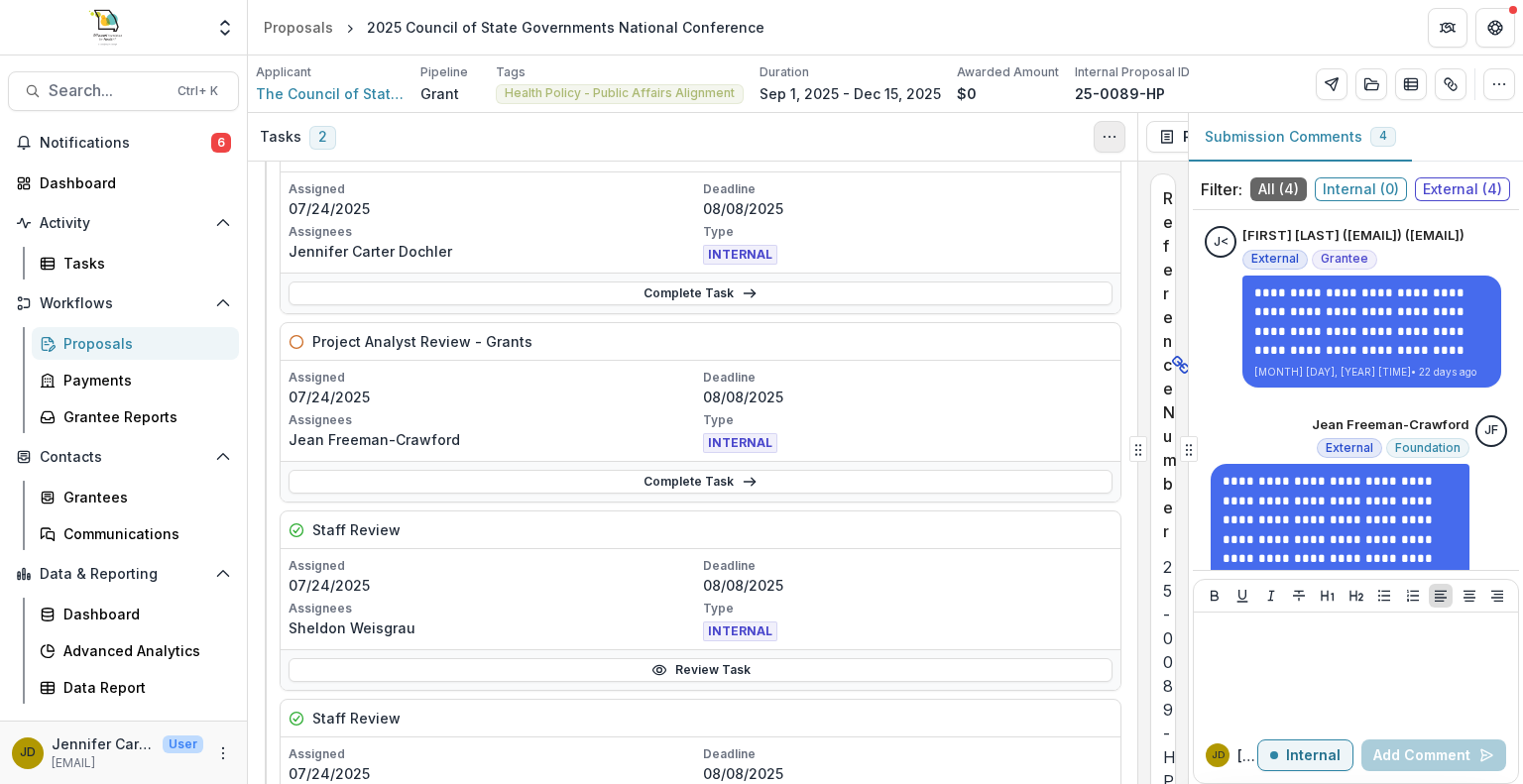 click 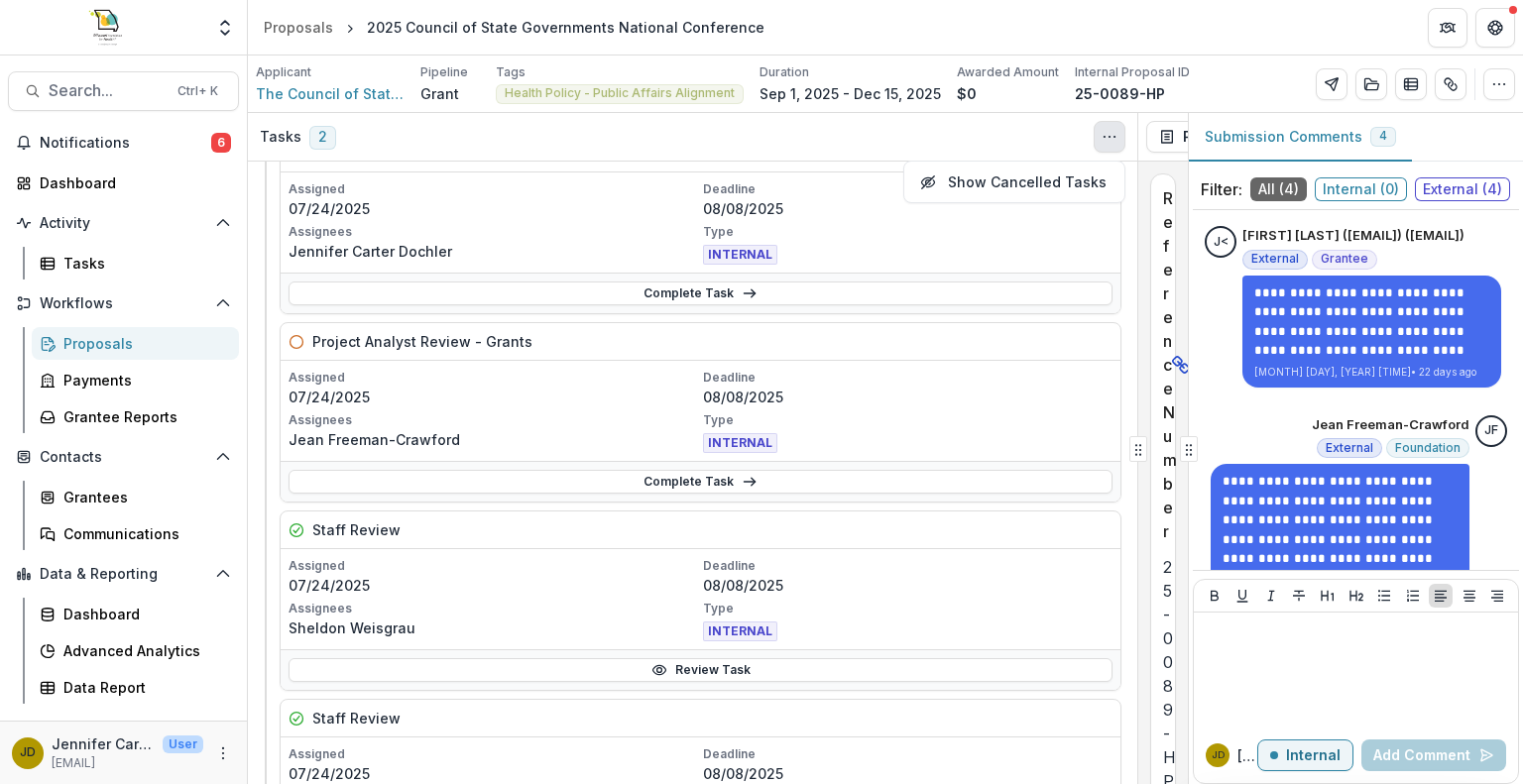 click 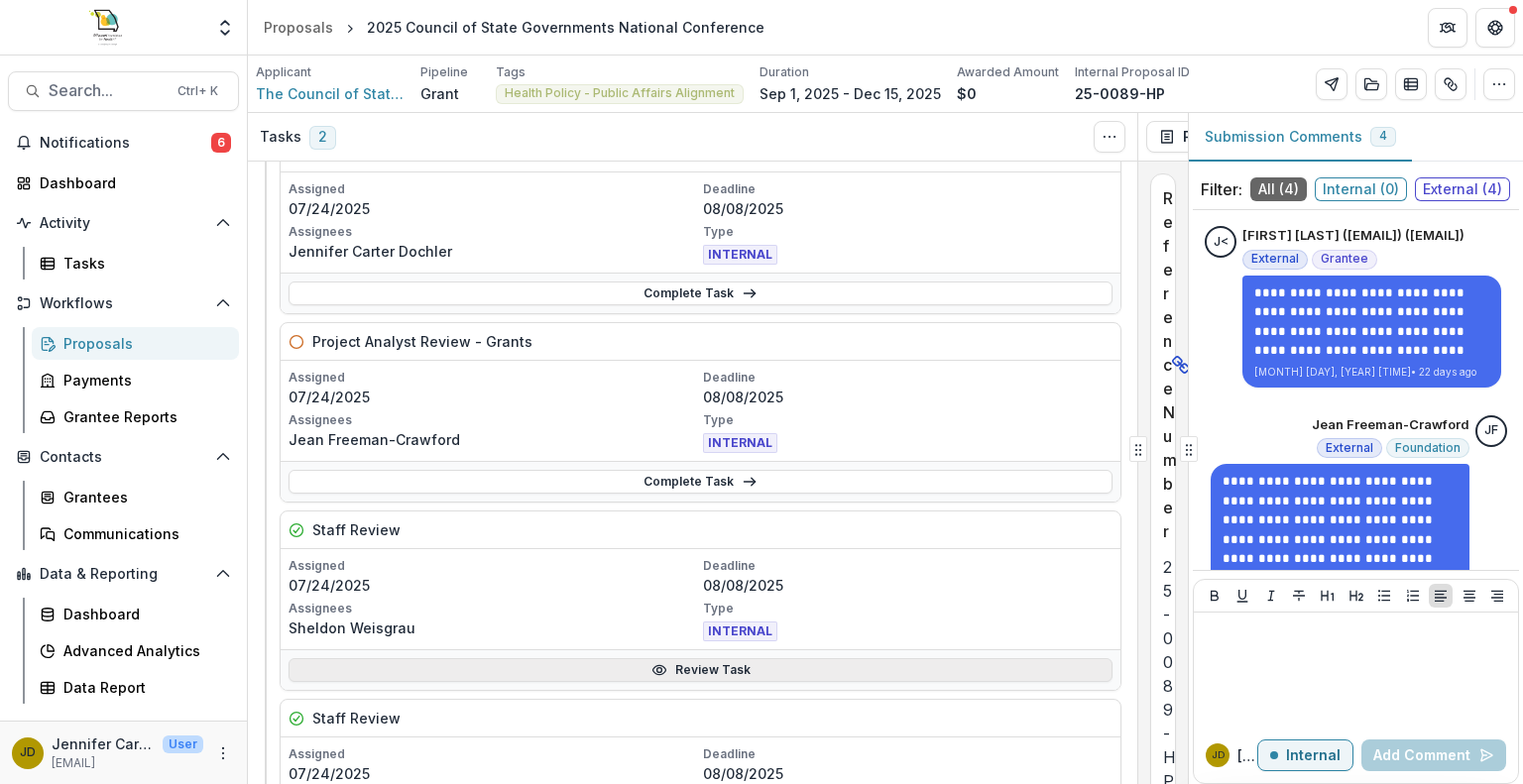 click on "Review Task" at bounding box center (700, 670) 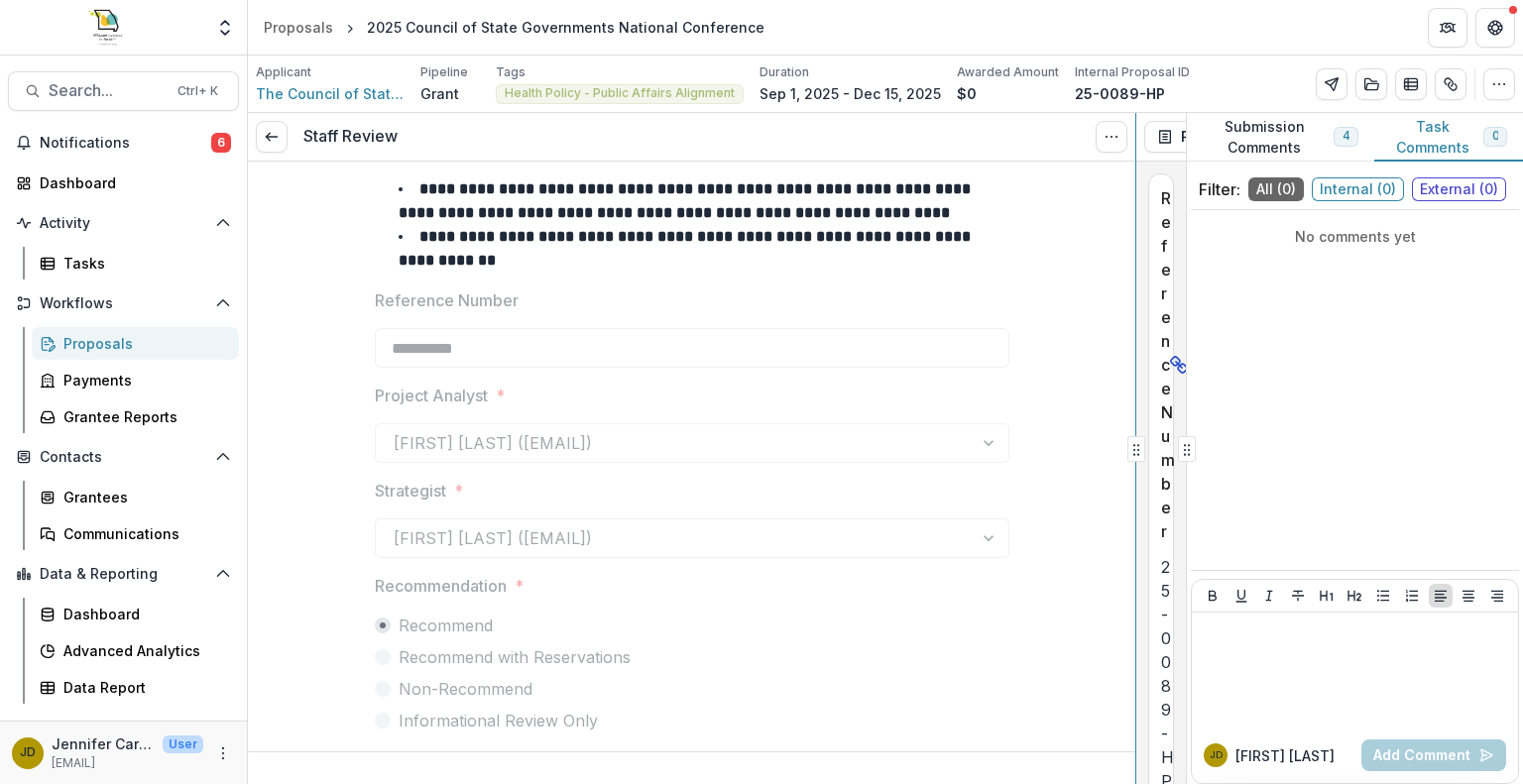 click on "Staff Review View task Reopen Task Reference Number Project Analyst * [FIRST] [LAST] ([EMAIL]) Strategist * [FIRST] [LAST] ([EMAIL]) Recommendation * Recommend Recommend with Reservations Non-Recommend Informational Review Only Strengths * Concerns * **** Additional Comments **** Proposal Proposal Payments Reports Grant Agreements Board Summaries Bank Details Recommendation 5 Forms (5) Individual Request for Applications Proposal Intake Internal General Proposal Information Internal Proposal Contact Information Internal Recommendation Internal Word Download Word Download (with field descriptions) Zip Download Preview Merged PDF Preview Merged PDF (Inline Images & PDFs) Preview Merged PDF (with field descriptions) Custom Download 25-0089-HP > >" at bounding box center [885, 448] 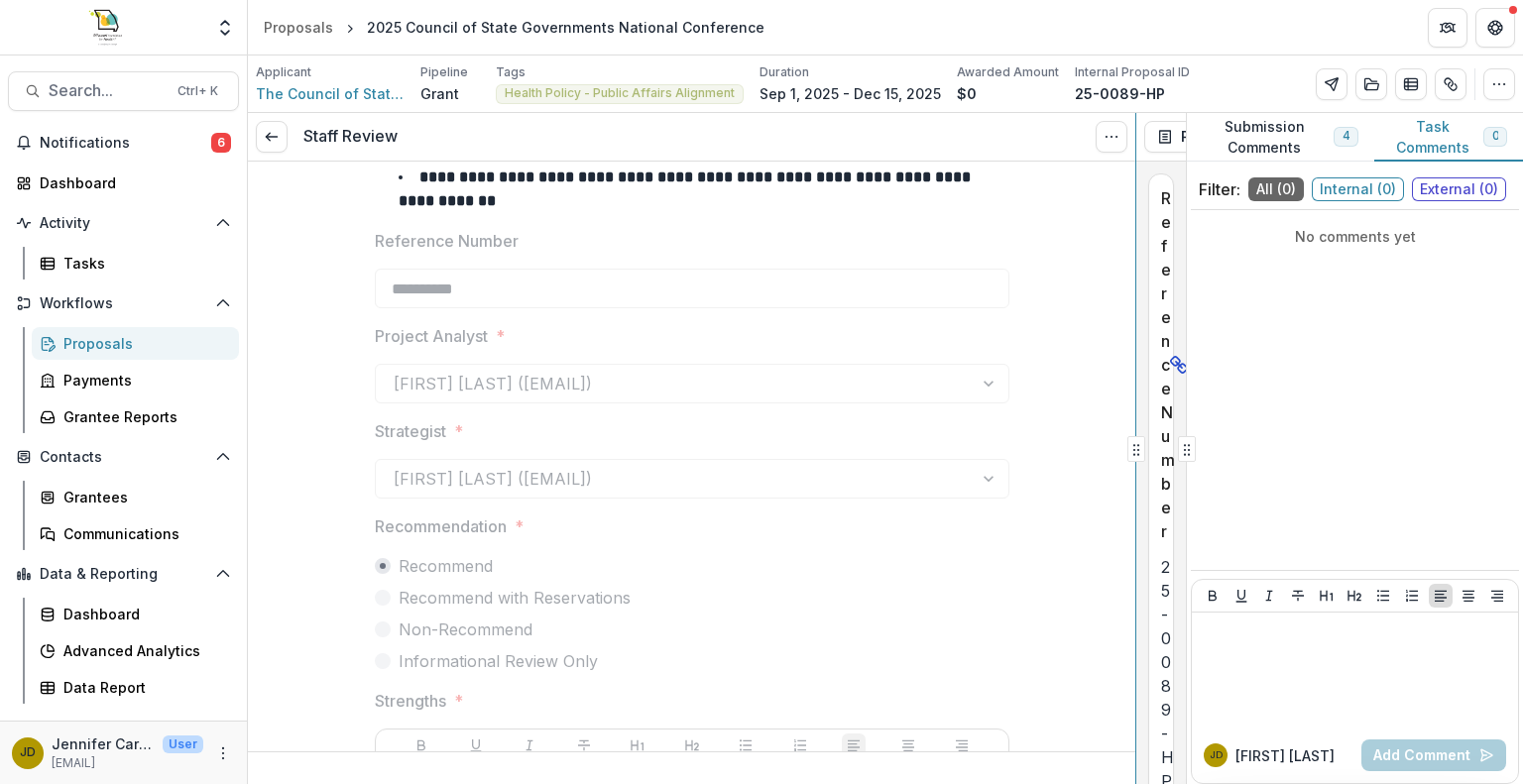 scroll, scrollTop: 21, scrollLeft: 0, axis: vertical 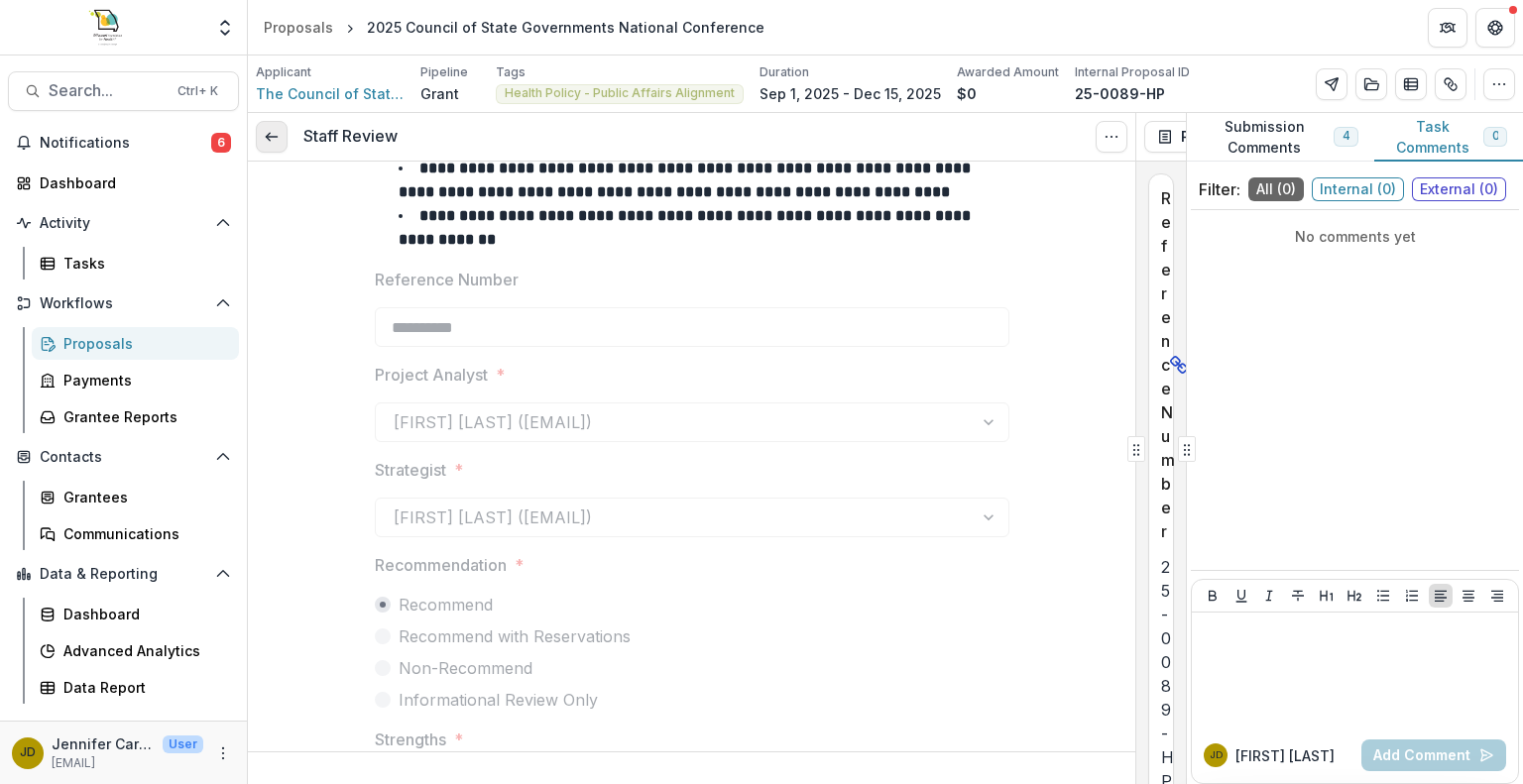 click 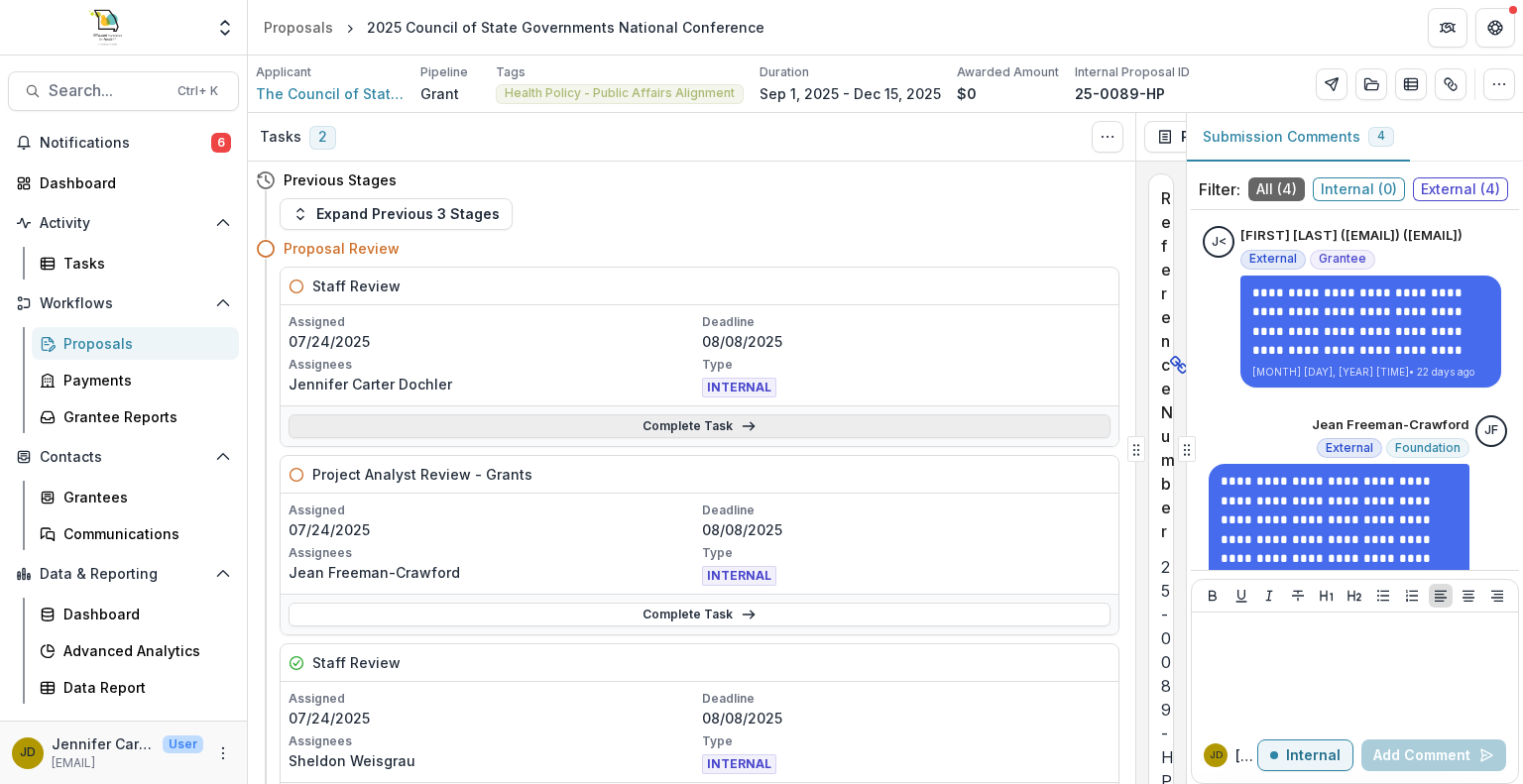 click on "Complete Task" at bounding box center (699, 426) 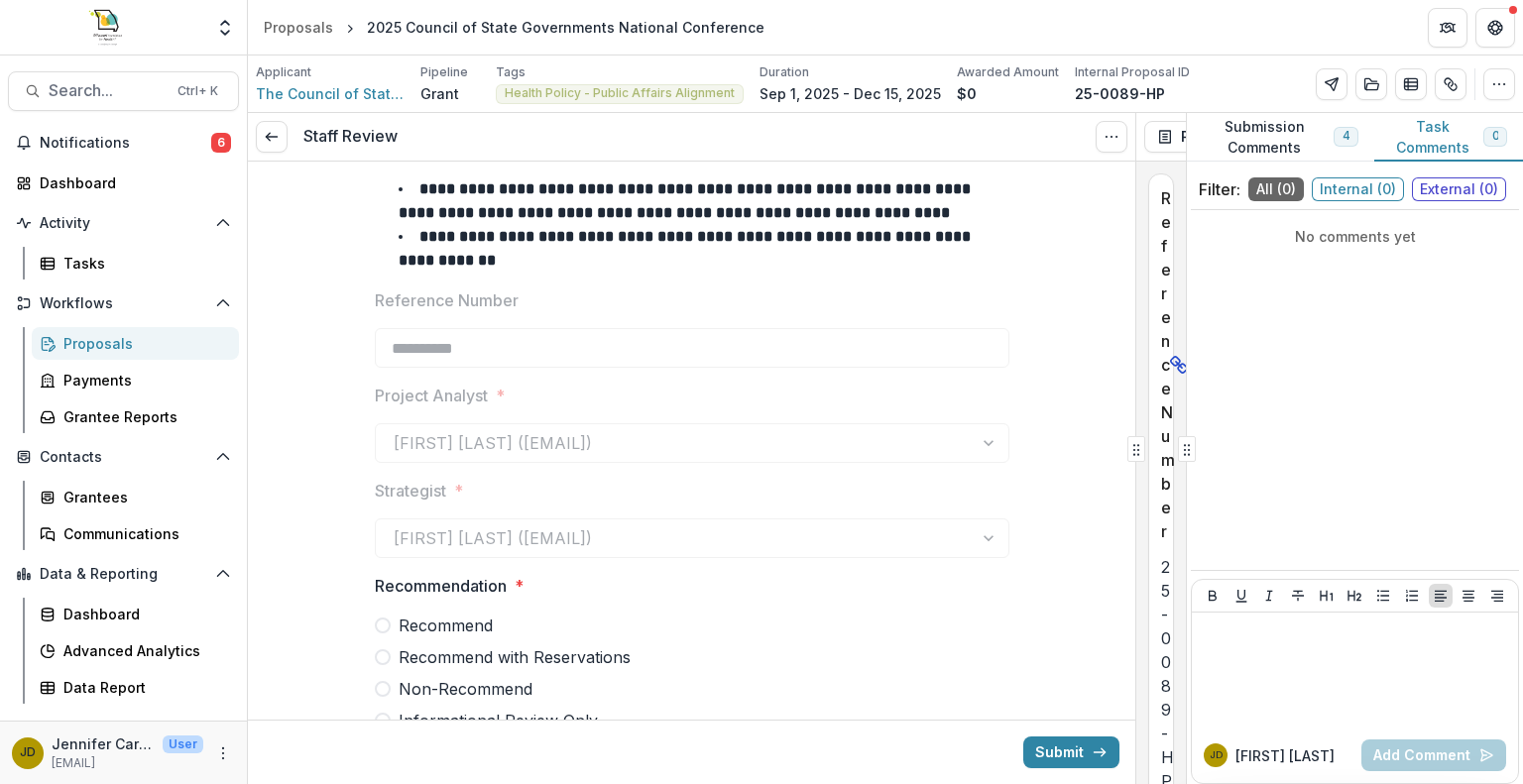 click on "Recommend" at bounding box center (445, 625) 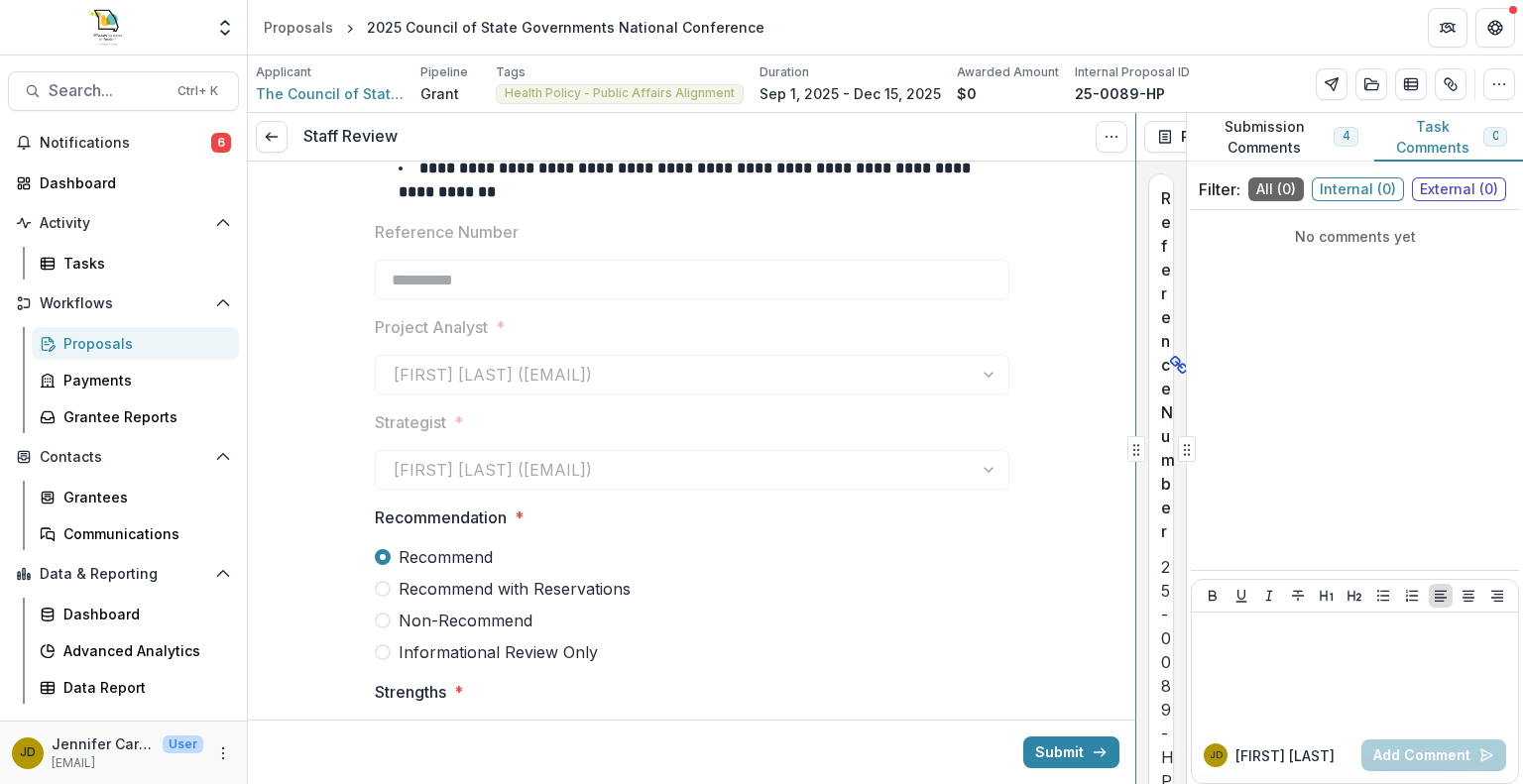 scroll, scrollTop: 0, scrollLeft: 0, axis: both 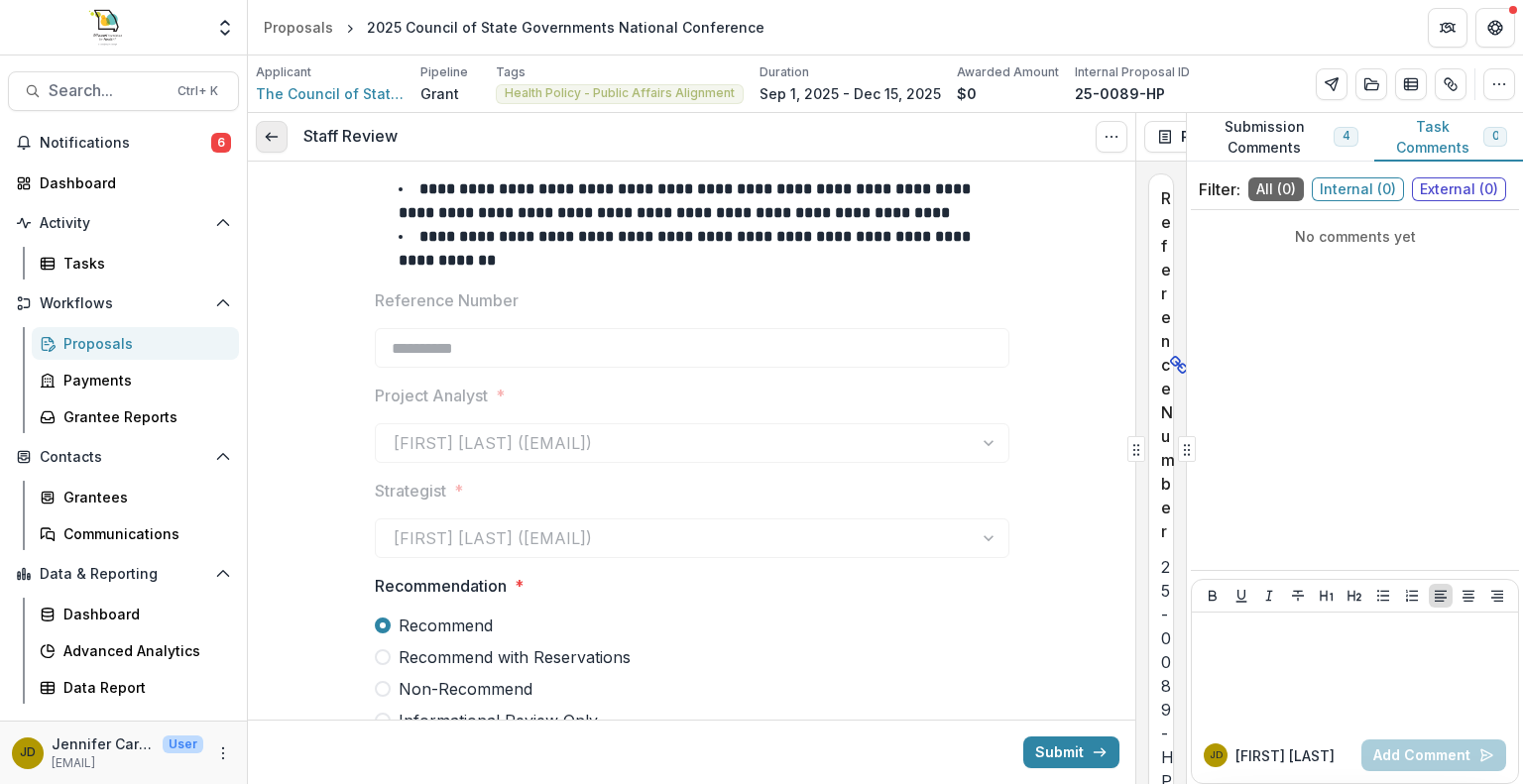 click at bounding box center (272, 137) 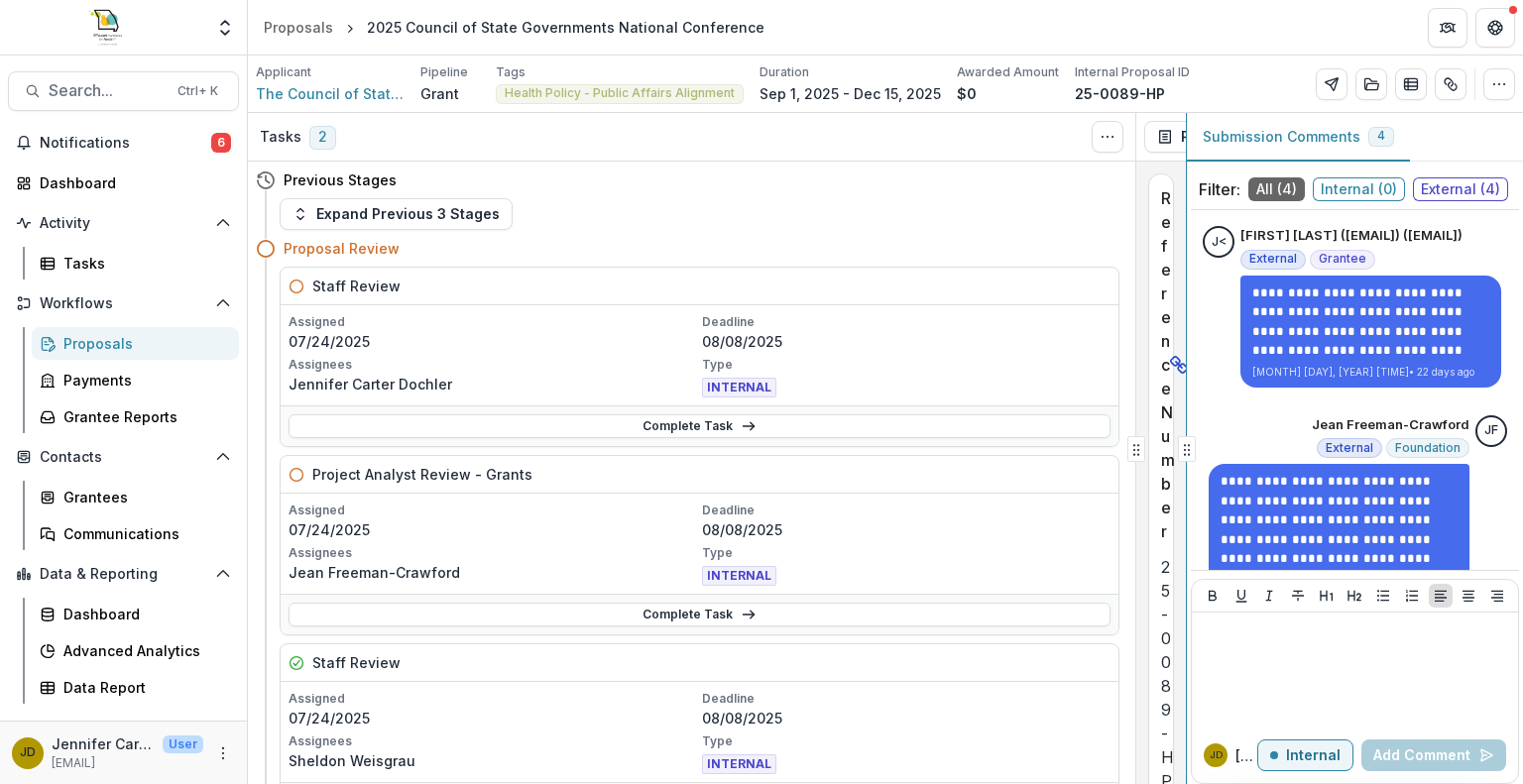 click on "Tasks 2 Show Cancelled Tasks Previous Stages Expand Previous 3 Stages Proposal Review Staff Review Assigned [DATE] Deadline [DATE] Assignees [FIRST] [LAST] Type INTERNAL Complete Task Project Analyst Review - Grants Assigned [DATE] Deadline [DATE] Assignees [FIRST] [LAST] Type INTERNAL Complete Task Staff Review Assigned [DATE] Deadline [DATE] Assignees [FIRST] [LAST] Type INTERNAL Review Task Staff Review Assigned [DATE] Deadline [DATE] Assignees [FIRST] [LAST] Type INTERNAL Review Task Add Internal Reviewer Add External Reviewers Post Team Review Acct Final Budget Review - Grants2 Incomplete PA Final Budget Review - Grants Incomplete Recommendation Assigned [DATE] Deadline [DATE] Assignees [FIRST] [LAST] Type INTERNAL Review Task CSO & CEO Review CSO Review Incomplete Board of Directors Review Approval Process Dynamic Reporting Schedule Incomplete Dynamic Payment Schedule Incomplete Approval Communication - Grant Incomplete Incomplete 5 >" at bounding box center (885, 448) 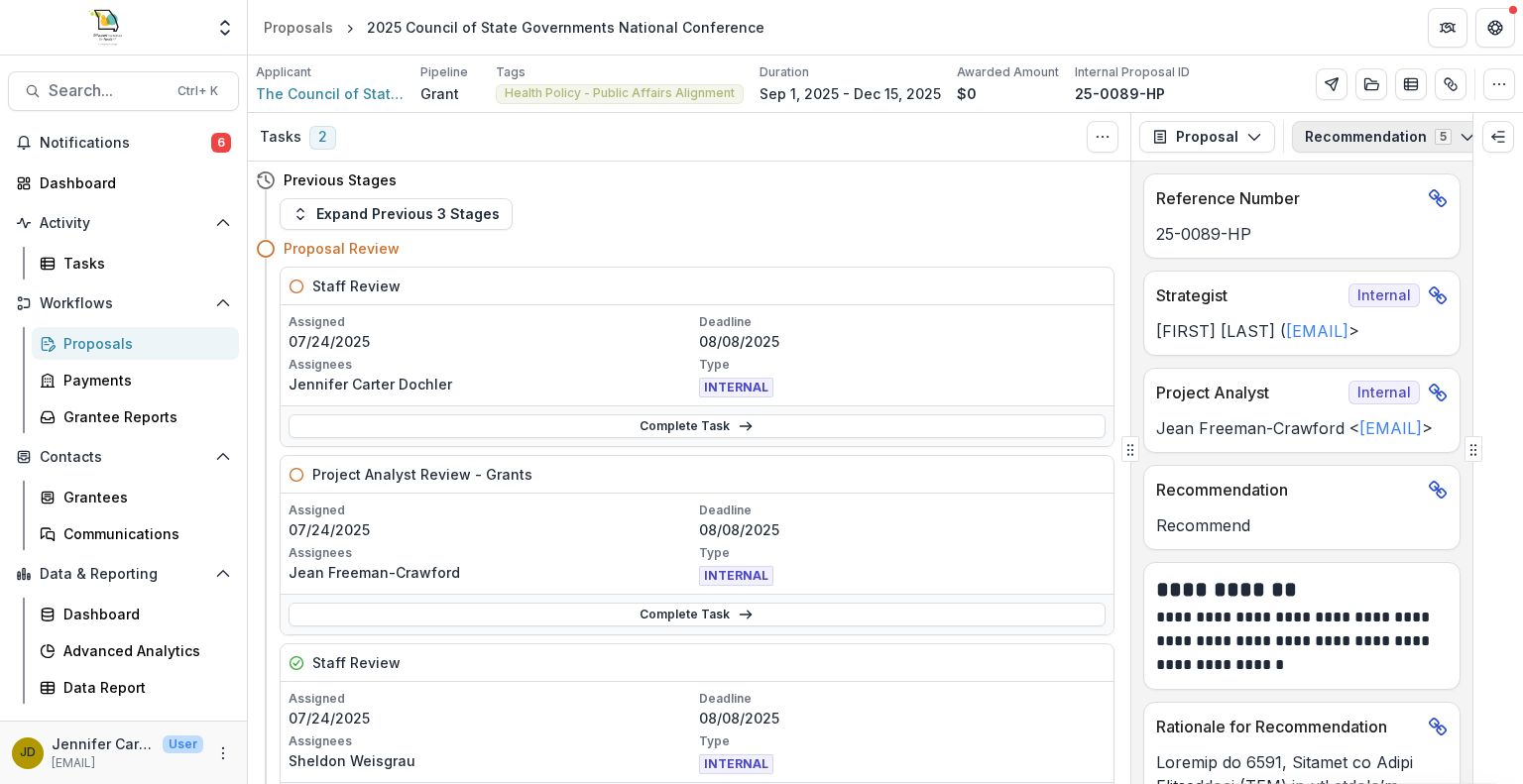 click 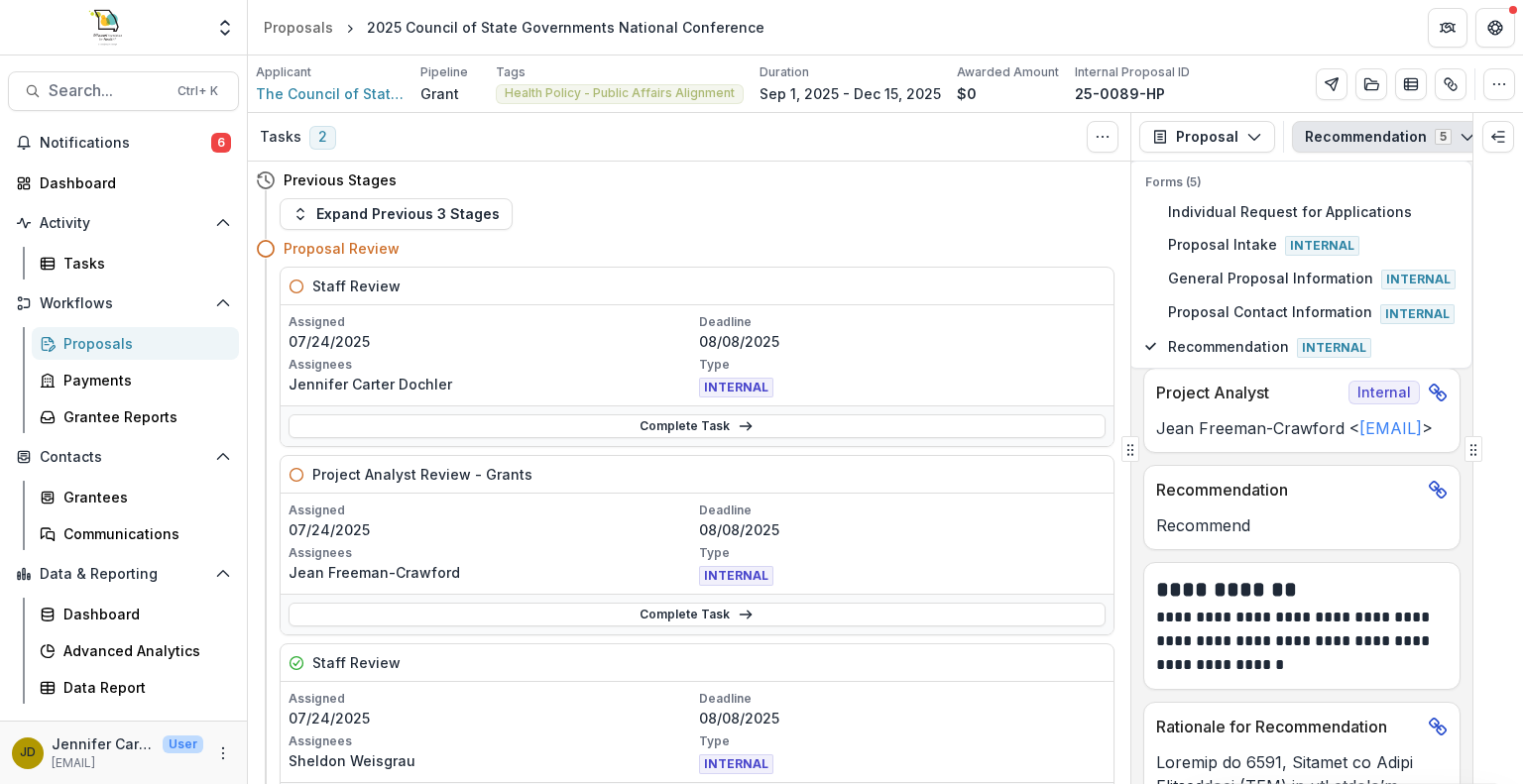 click 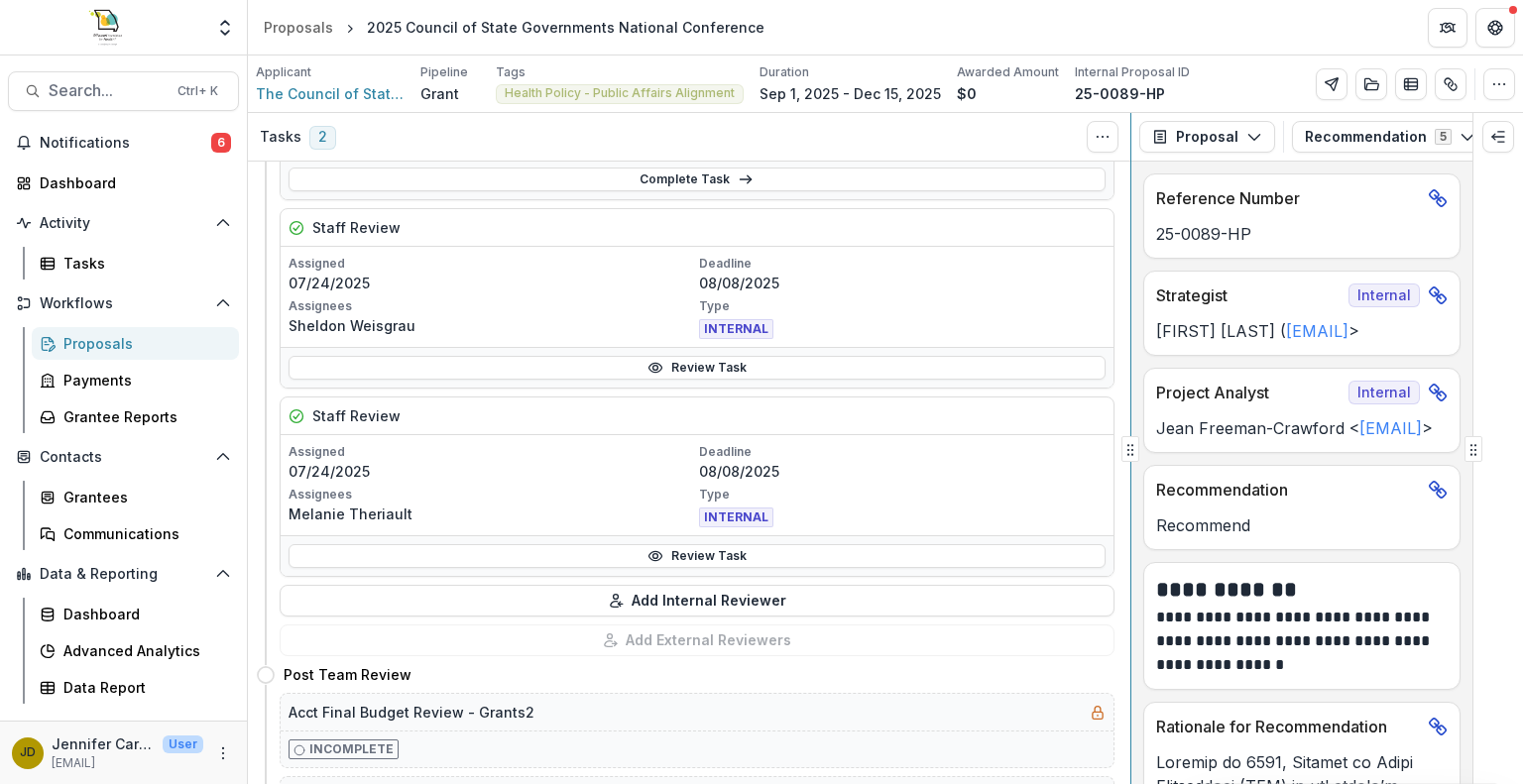scroll, scrollTop: 444, scrollLeft: 0, axis: vertical 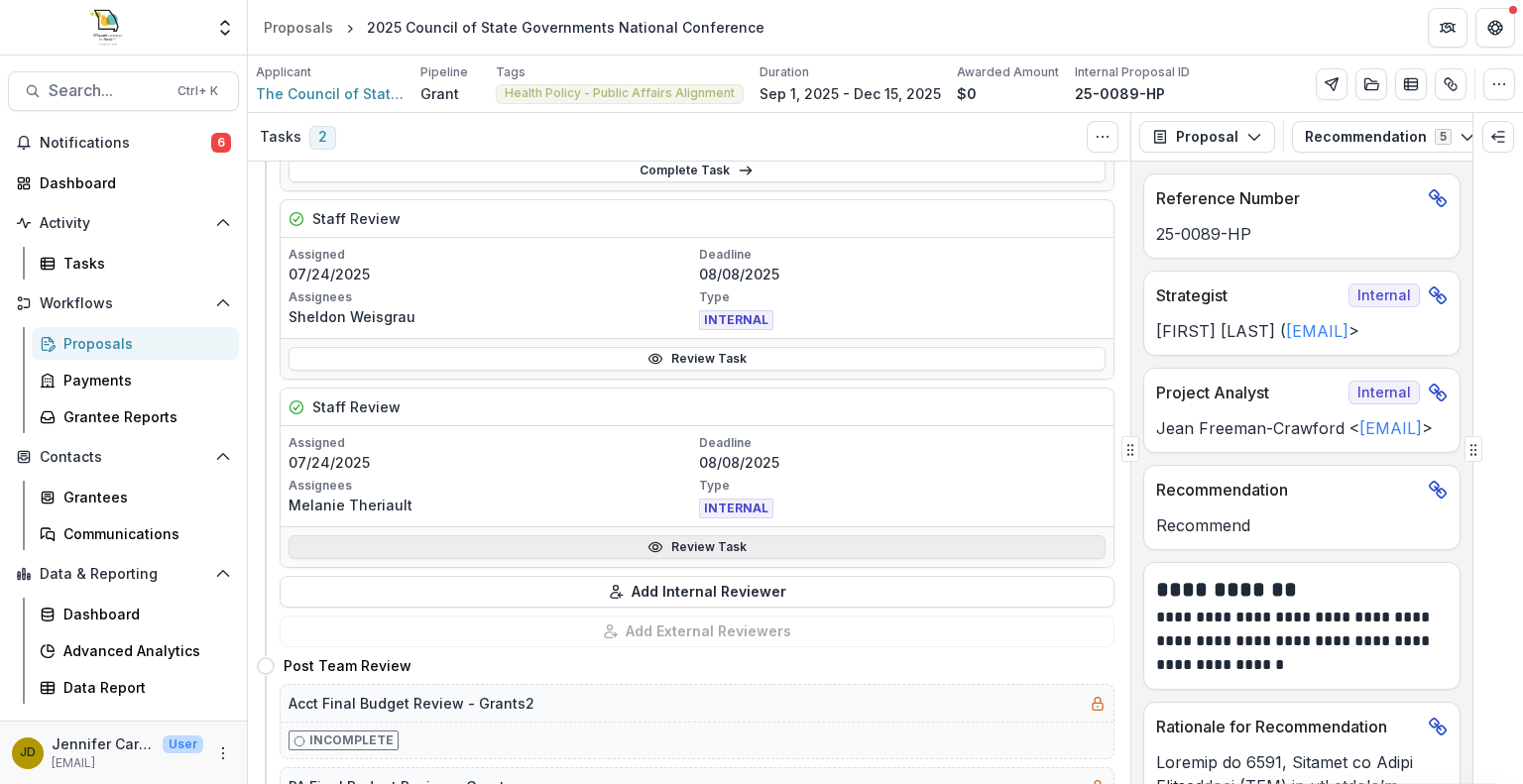 click on "Review Task" at bounding box center (697, 547) 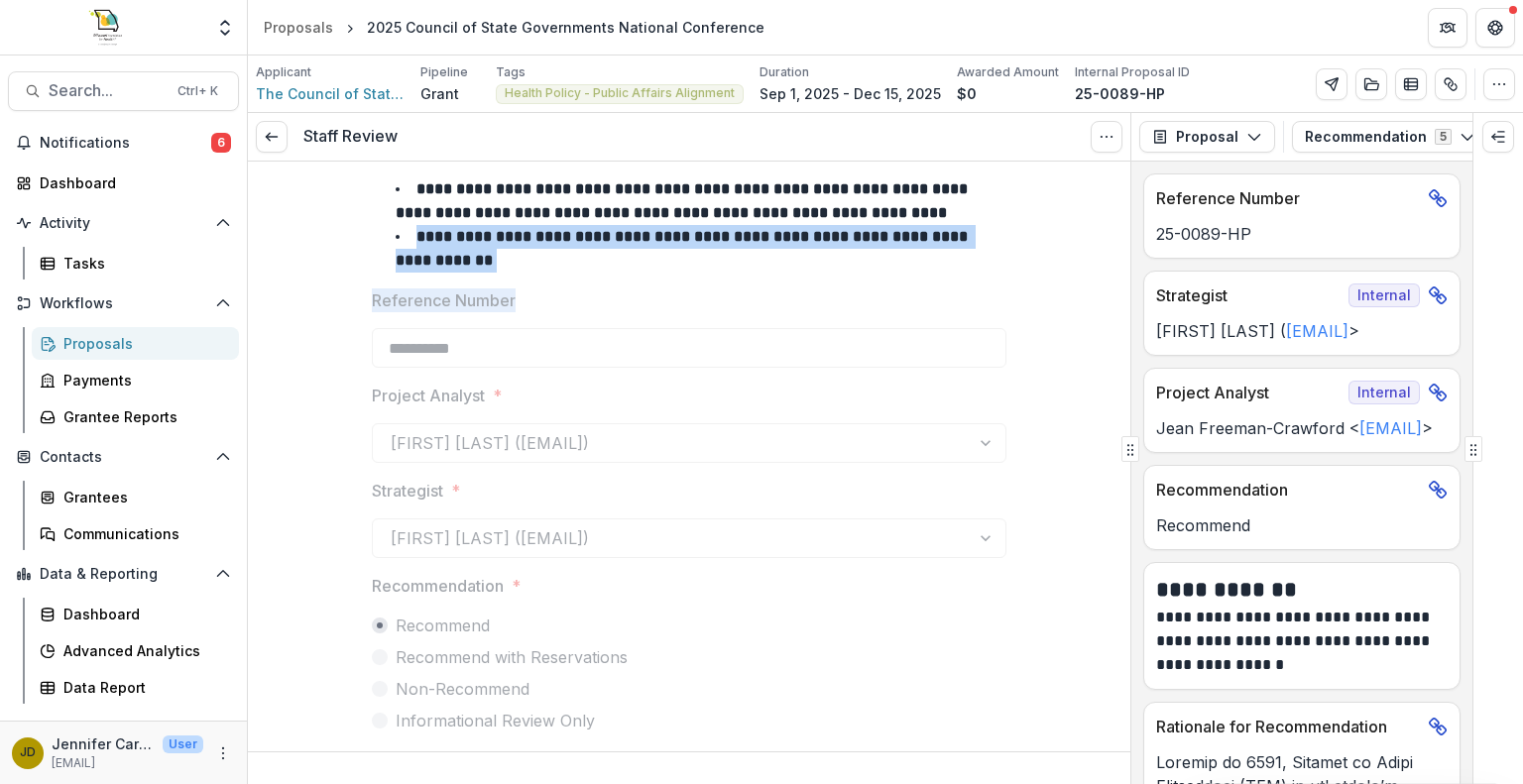 drag, startPoint x: 1121, startPoint y: 218, endPoint x: 1109, endPoint y: 347, distance: 129.55694 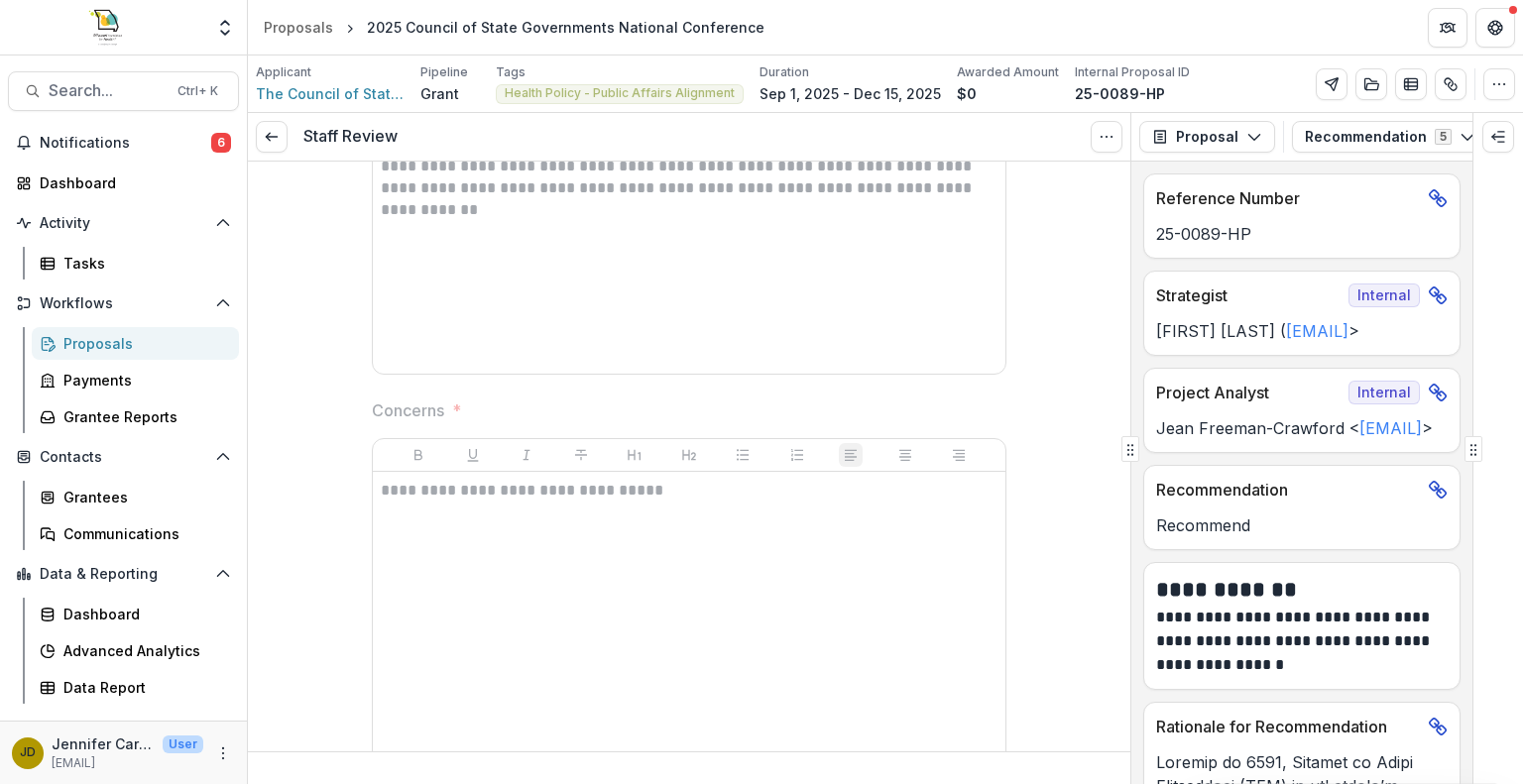 scroll, scrollTop: 614, scrollLeft: 0, axis: vertical 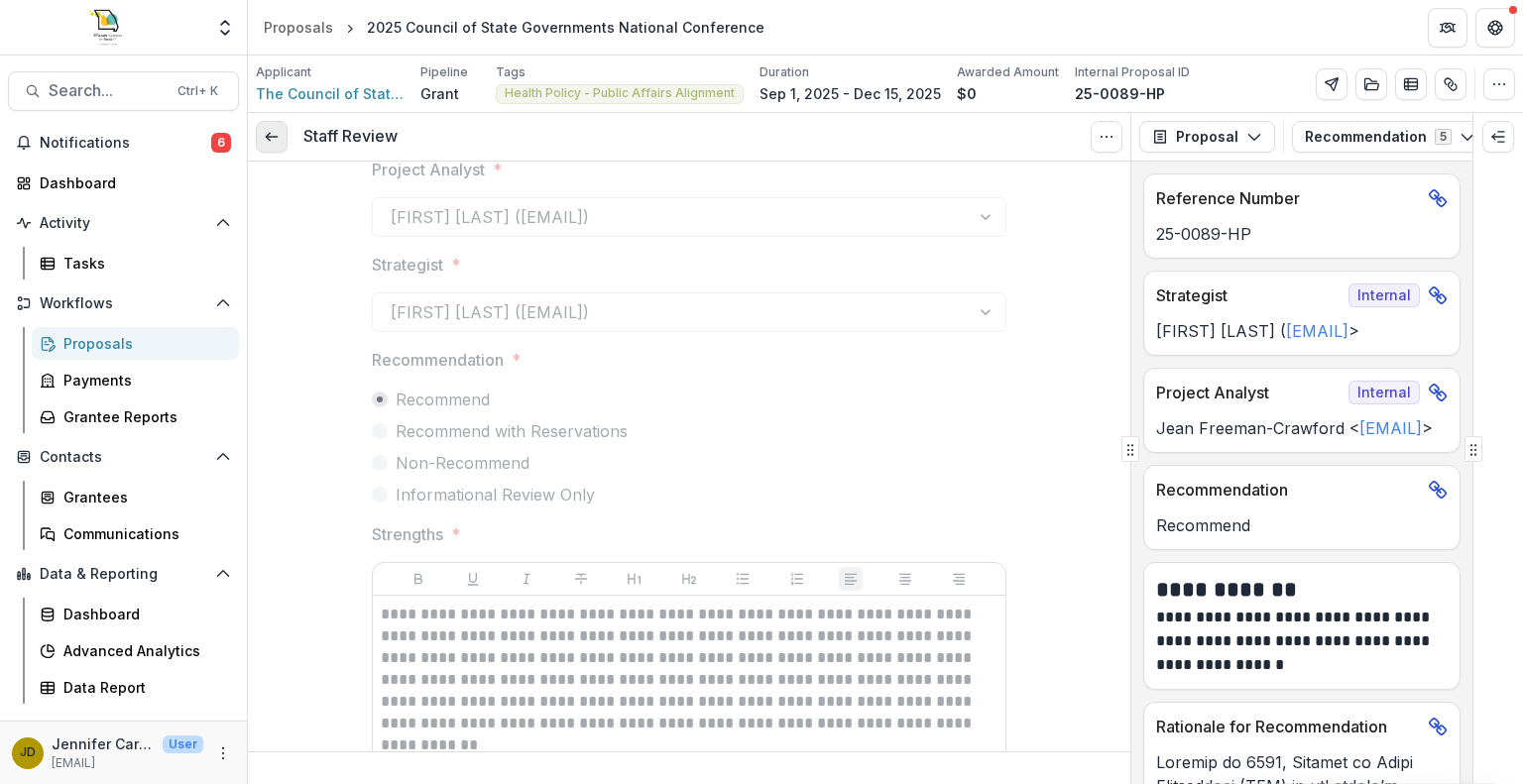 click 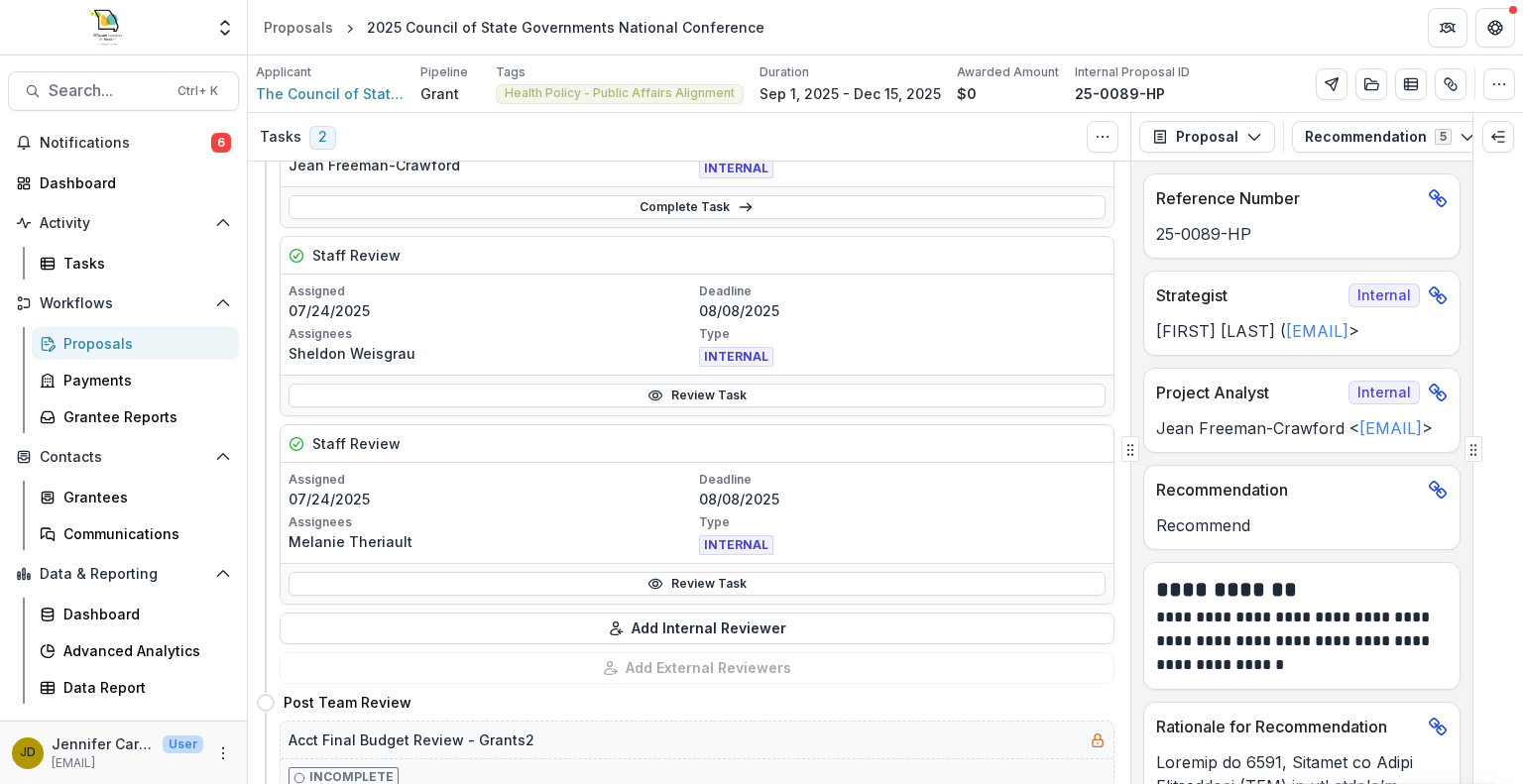 scroll, scrollTop: 416, scrollLeft: 0, axis: vertical 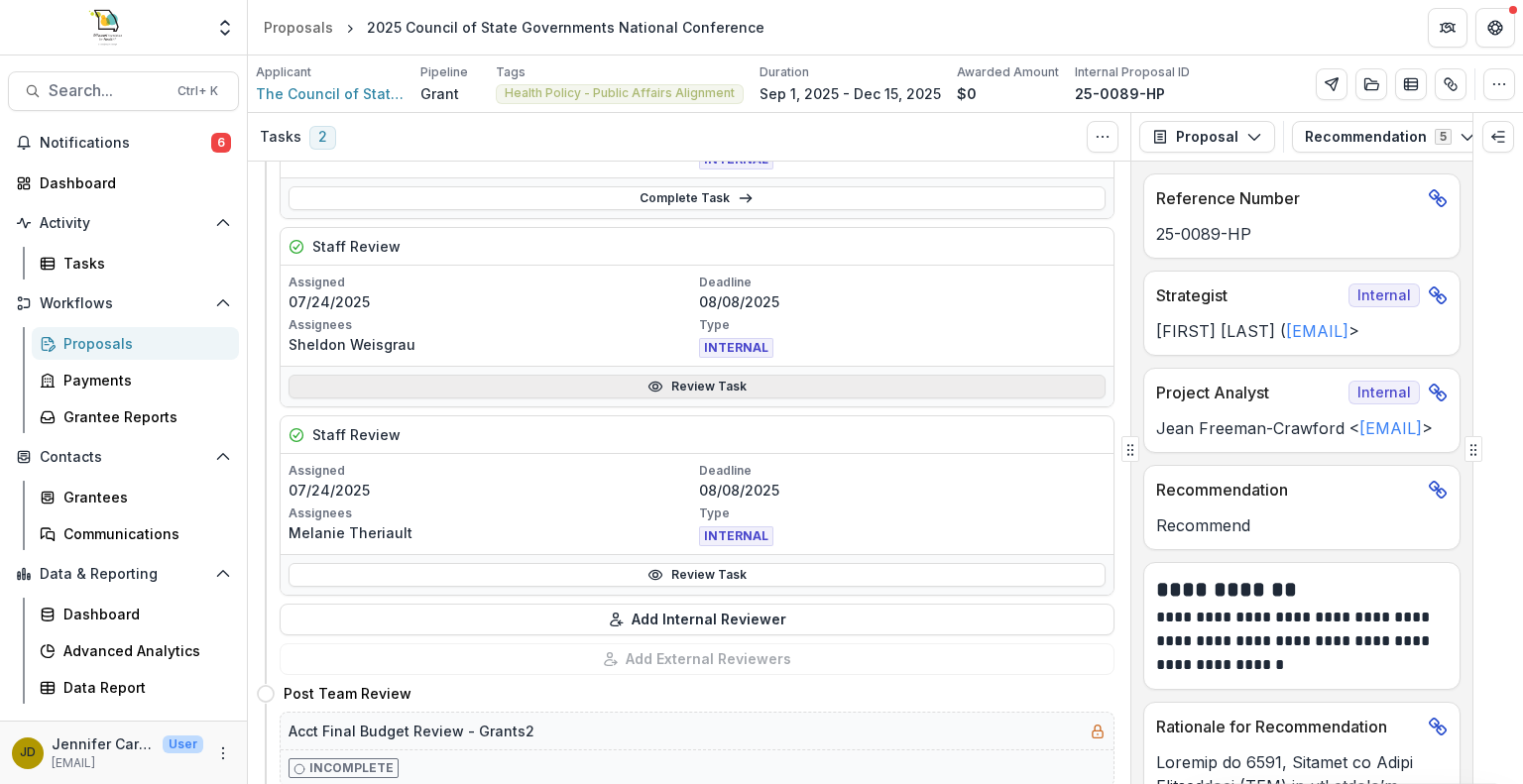 click 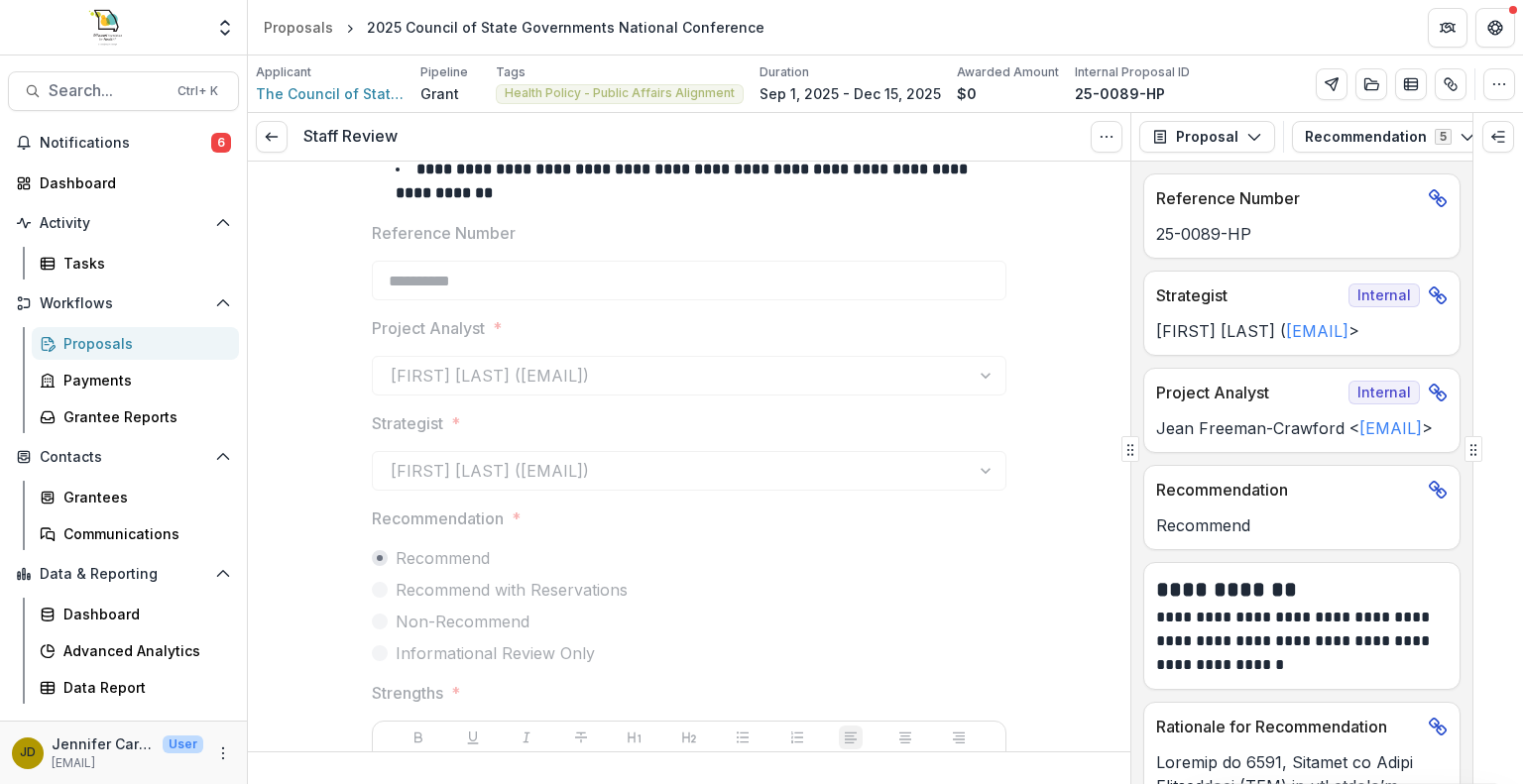 scroll, scrollTop: 0, scrollLeft: 0, axis: both 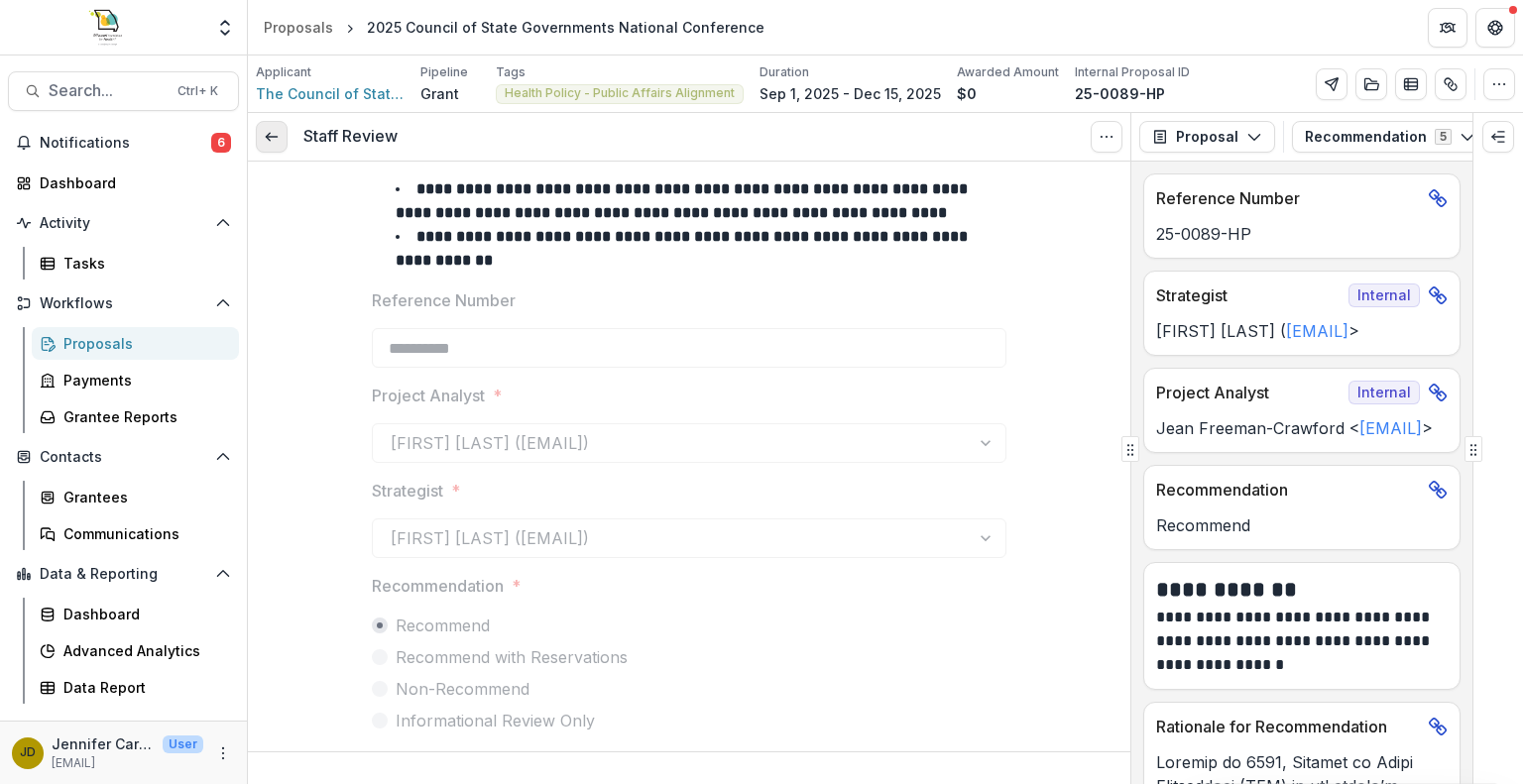 click 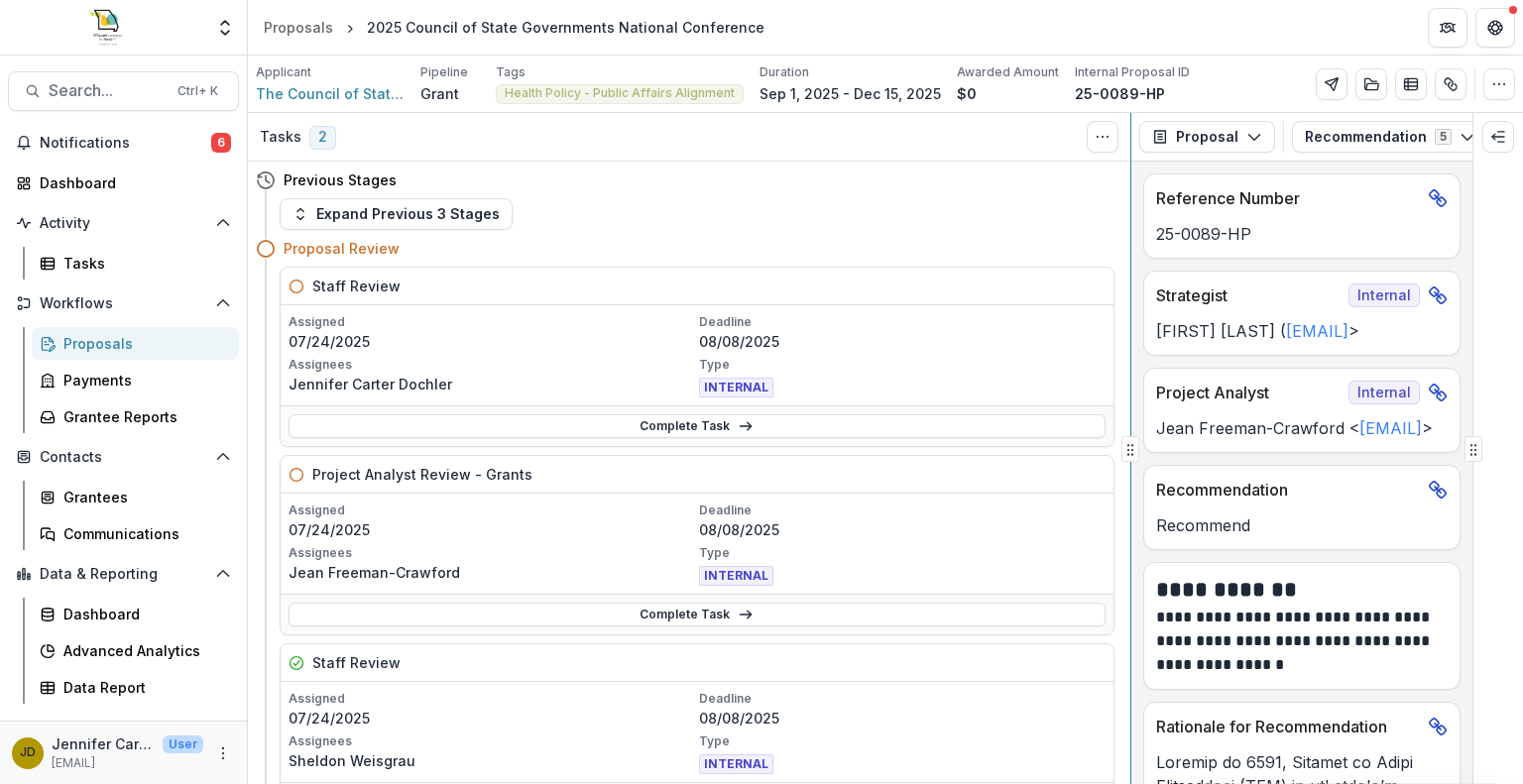 scroll, scrollTop: 258, scrollLeft: 0, axis: vertical 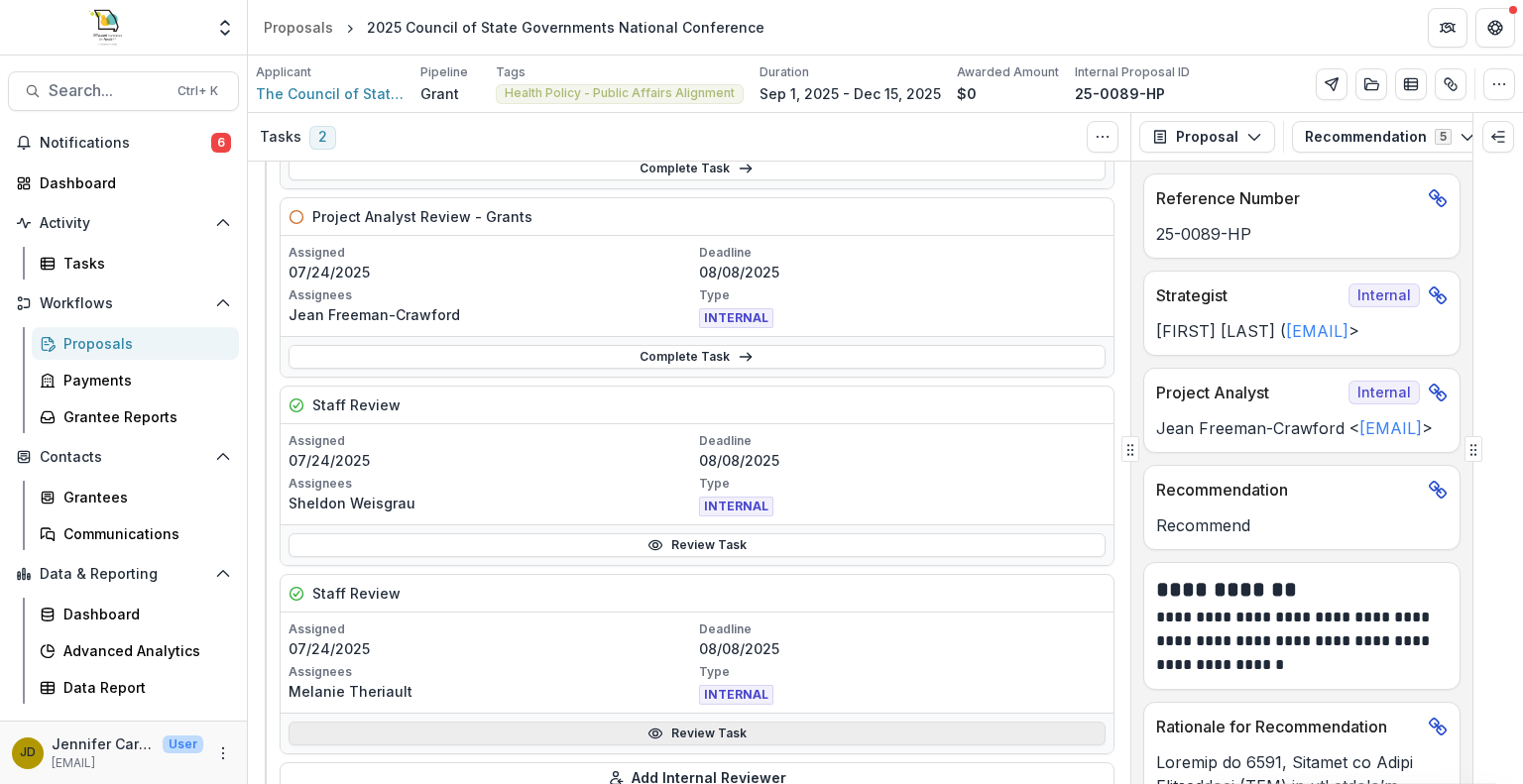 click on "Review Task" at bounding box center (697, 733) 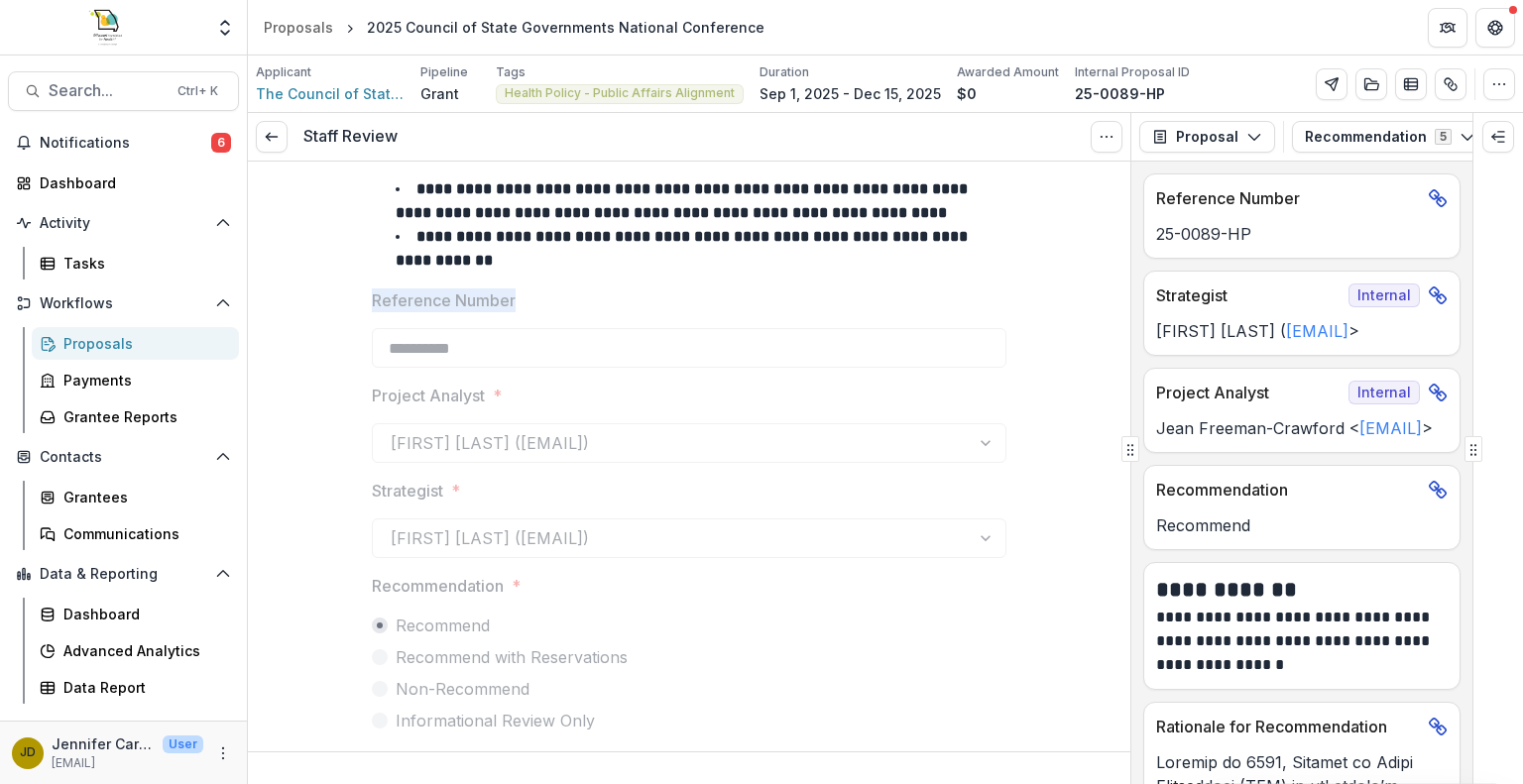 drag, startPoint x: 1121, startPoint y: 264, endPoint x: 1117, endPoint y: 354, distance: 90.08885 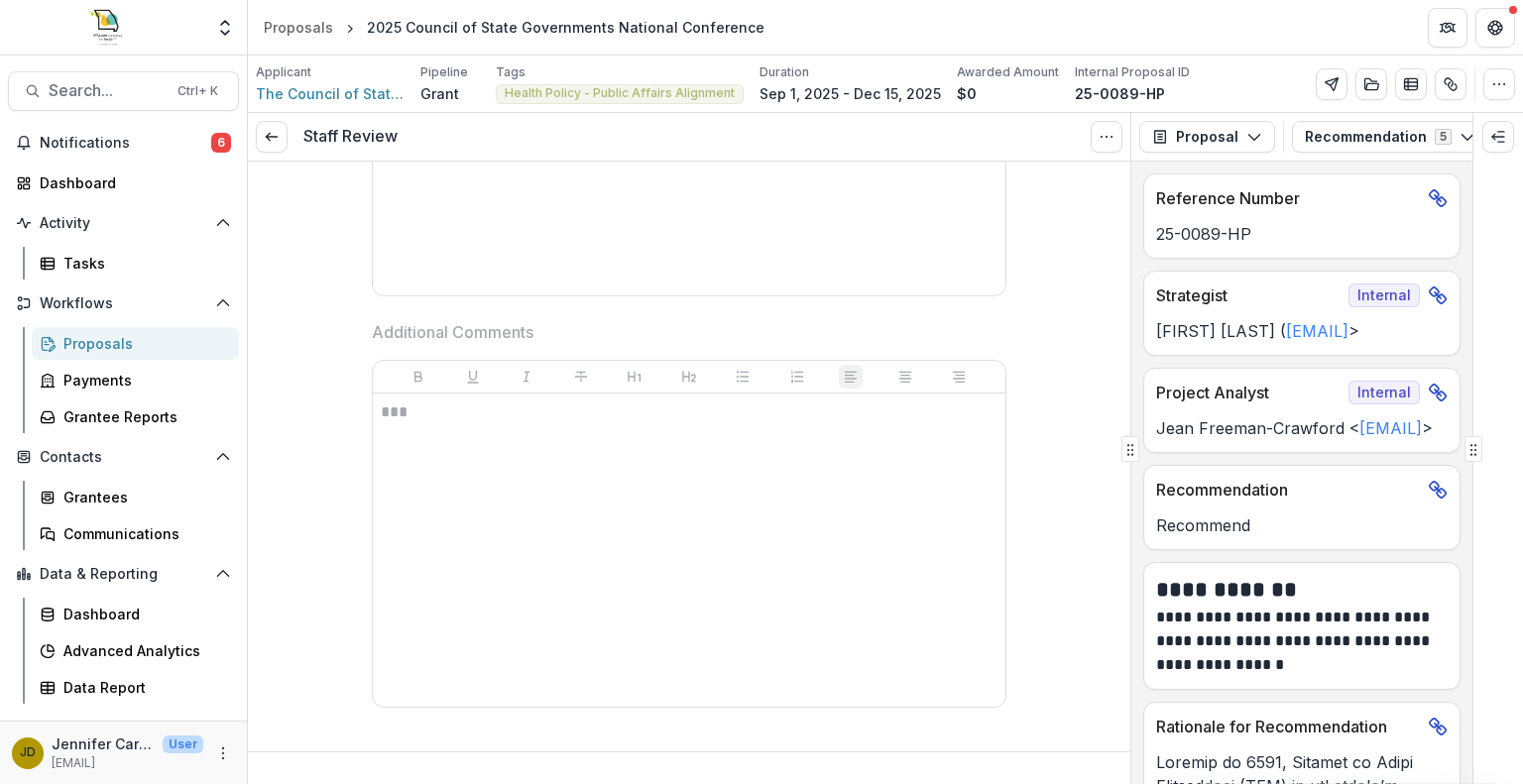 scroll, scrollTop: 0, scrollLeft: 0, axis: both 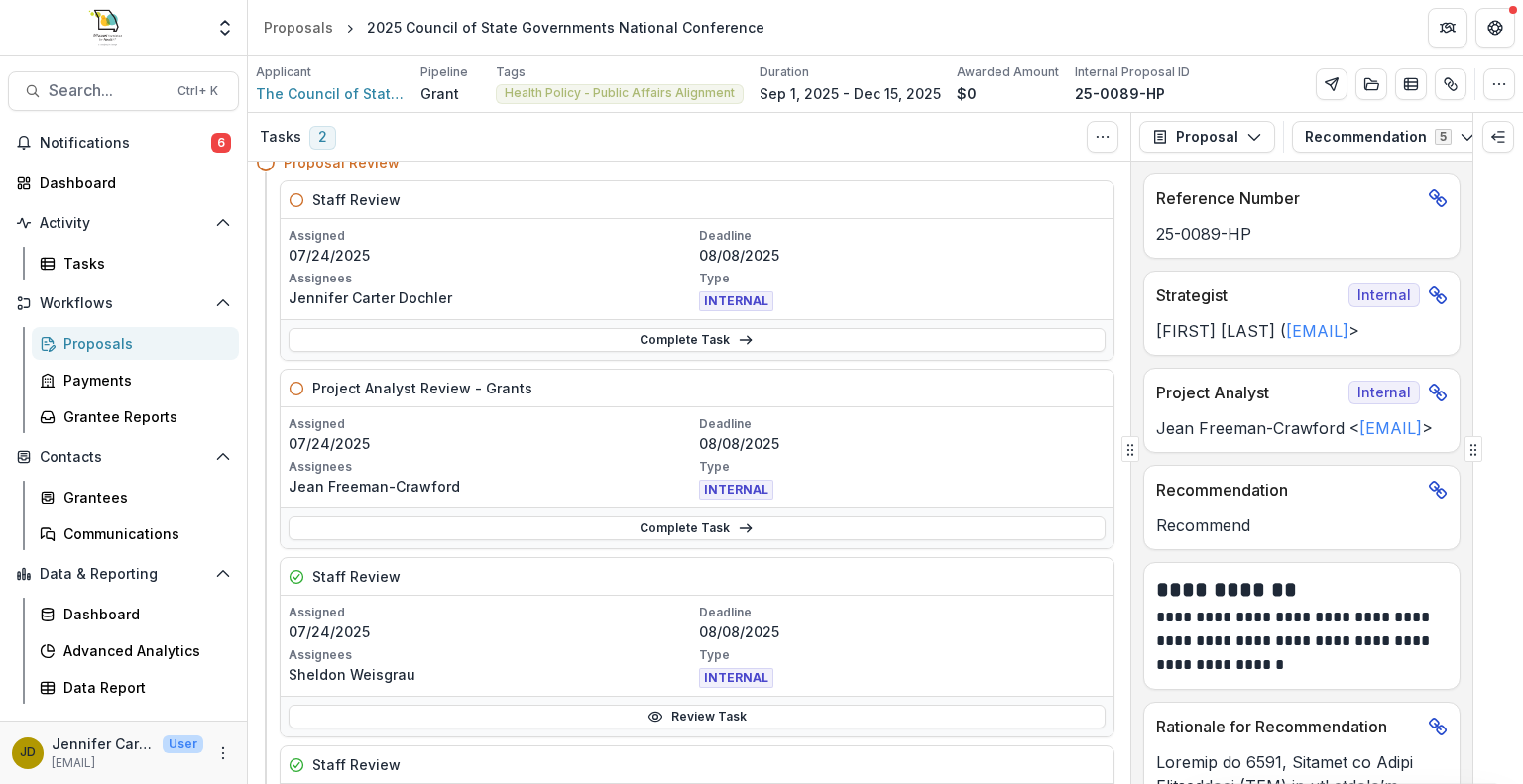 click on "Previous Stages Expand Previous 3 Stages Proposal Review Staff Review Assigned [DATE] Deadline [DATE] Assignees [FIRST] [LAST] Type INTERNAL Complete Task Project Analyst Review - Grants Assigned [DATE] Deadline [DATE] Assignees [FIRST] [LAST] Type INTERNAL Complete Task Staff Review Assigned [DATE] Deadline [DATE] Assignees [FIRST] [LAST] Type INTERNAL Review Task Staff Review Assigned [DATE] Deadline [DATE] Assignees [FIRST] [LAST] Type INTERNAL Review Task Add Internal Reviewer Add External Reviewers Post Team Review Acct Final Budget Review - Grants2 Incomplete PA Final Budget Review - Grants Incomplete Recommendation Assigned [DATE] Deadline [DATE] Assignees [FIRST] [LAST] Type INTERNAL Review Task CSO & CEO Review CSO Review Incomplete Board of Directors Review Approval Process Dynamic Reporting Schedule Incomplete Dynamic Payment Schedule Incomplete Approval Communication - Grant Incomplete Declination Process Incomplete Incomplete" at bounding box center [689, 473] 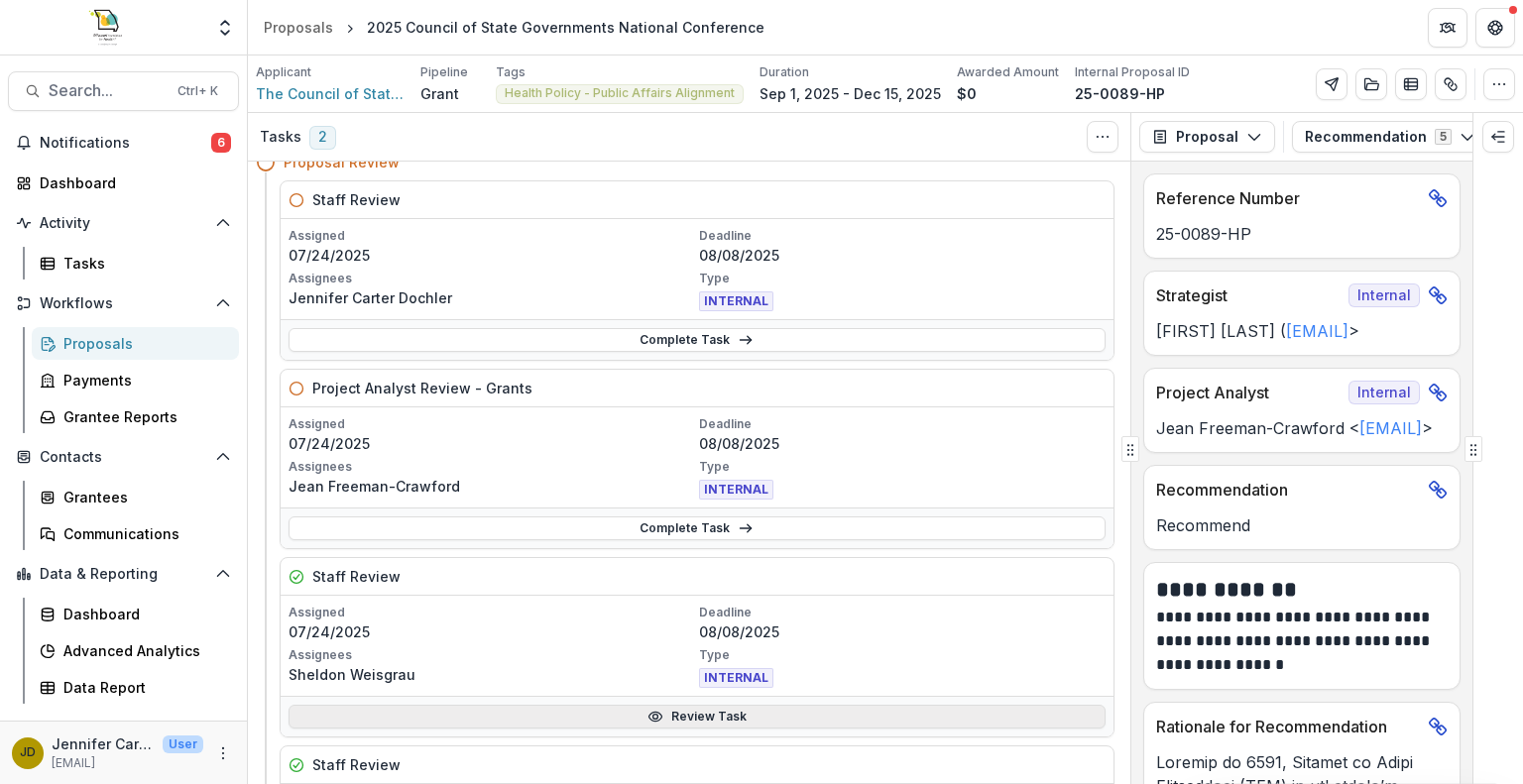 click on "Review Task" at bounding box center (697, 717) 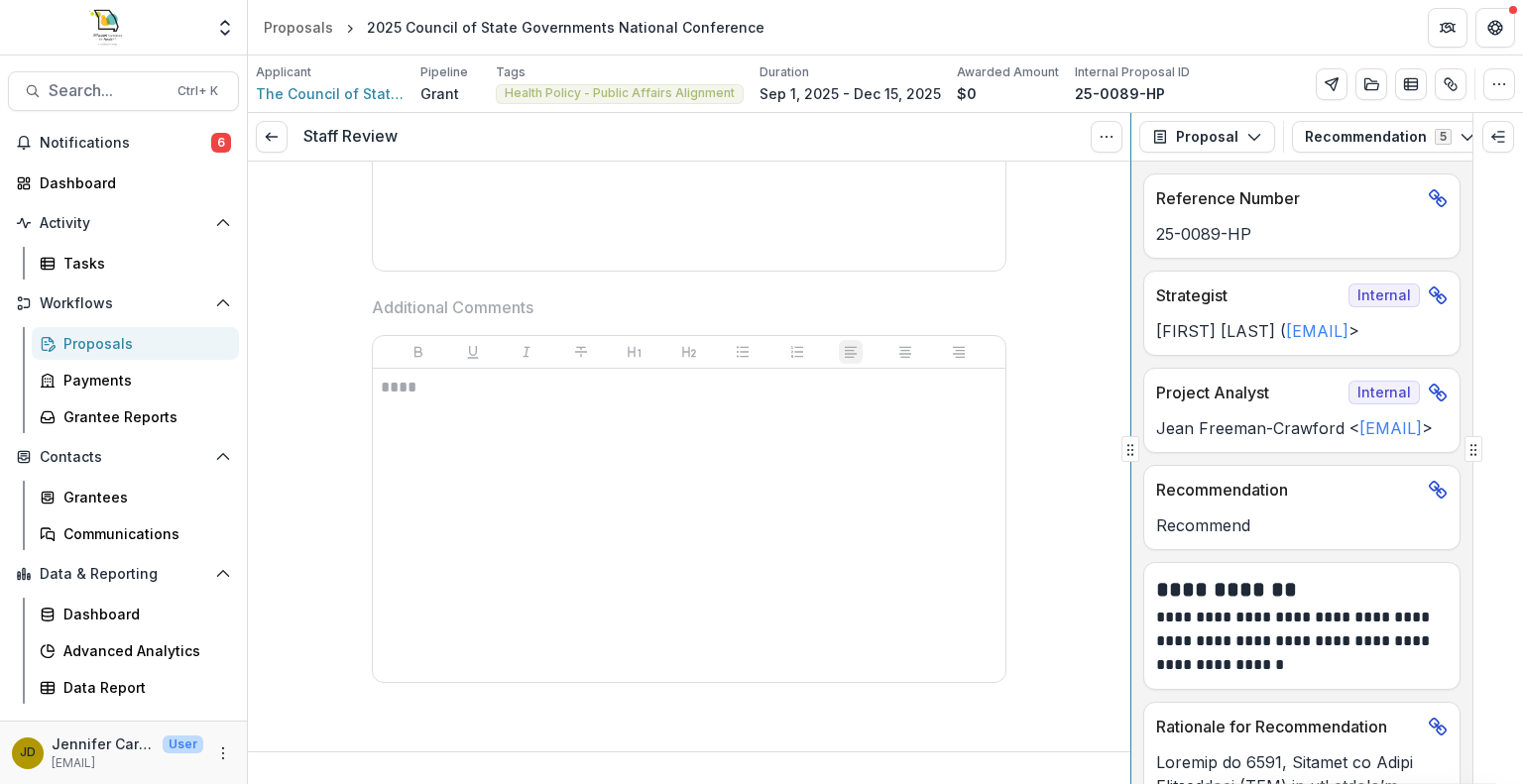 scroll, scrollTop: 19, scrollLeft: 0, axis: vertical 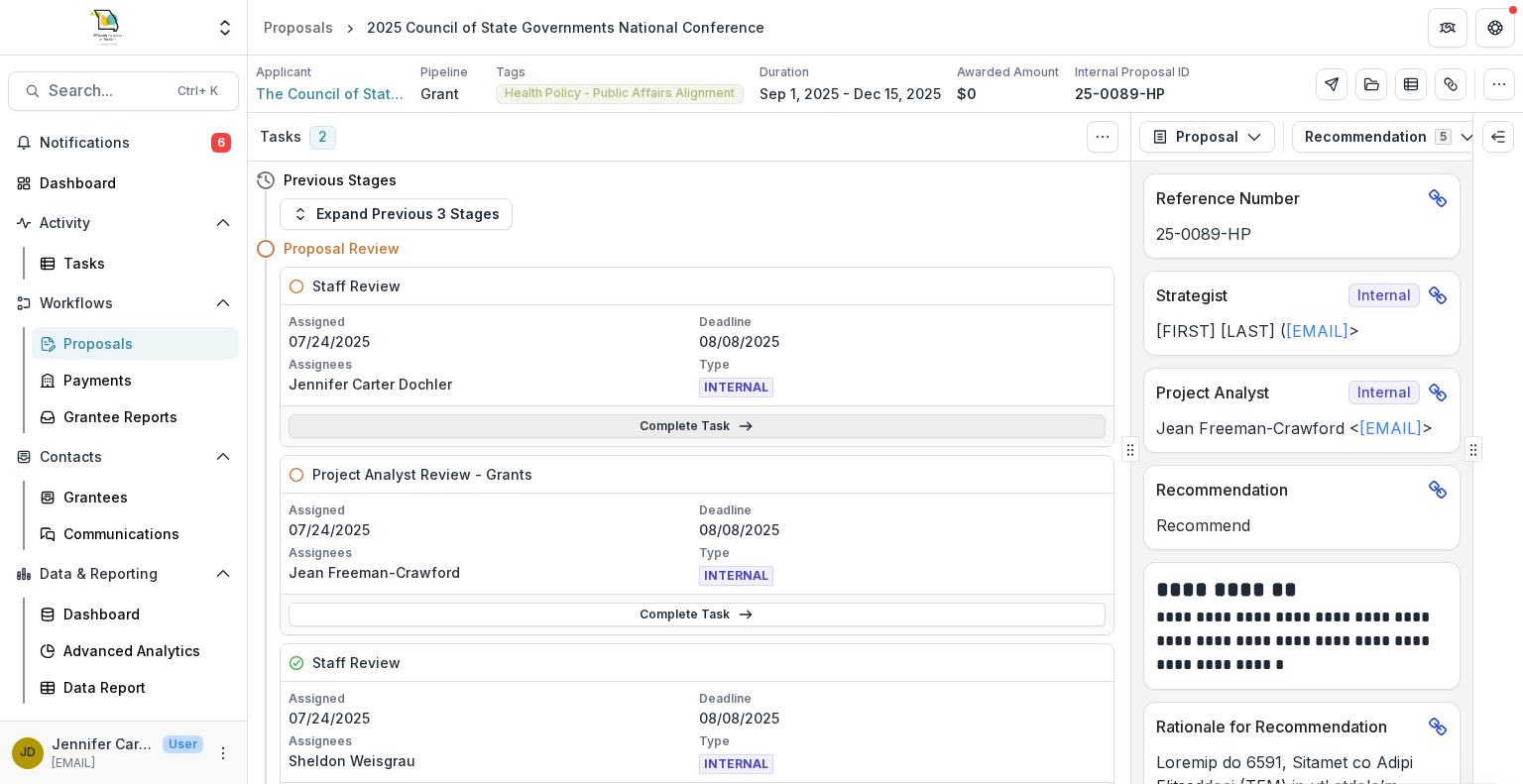 click on "Complete Task" at bounding box center [697, 426] 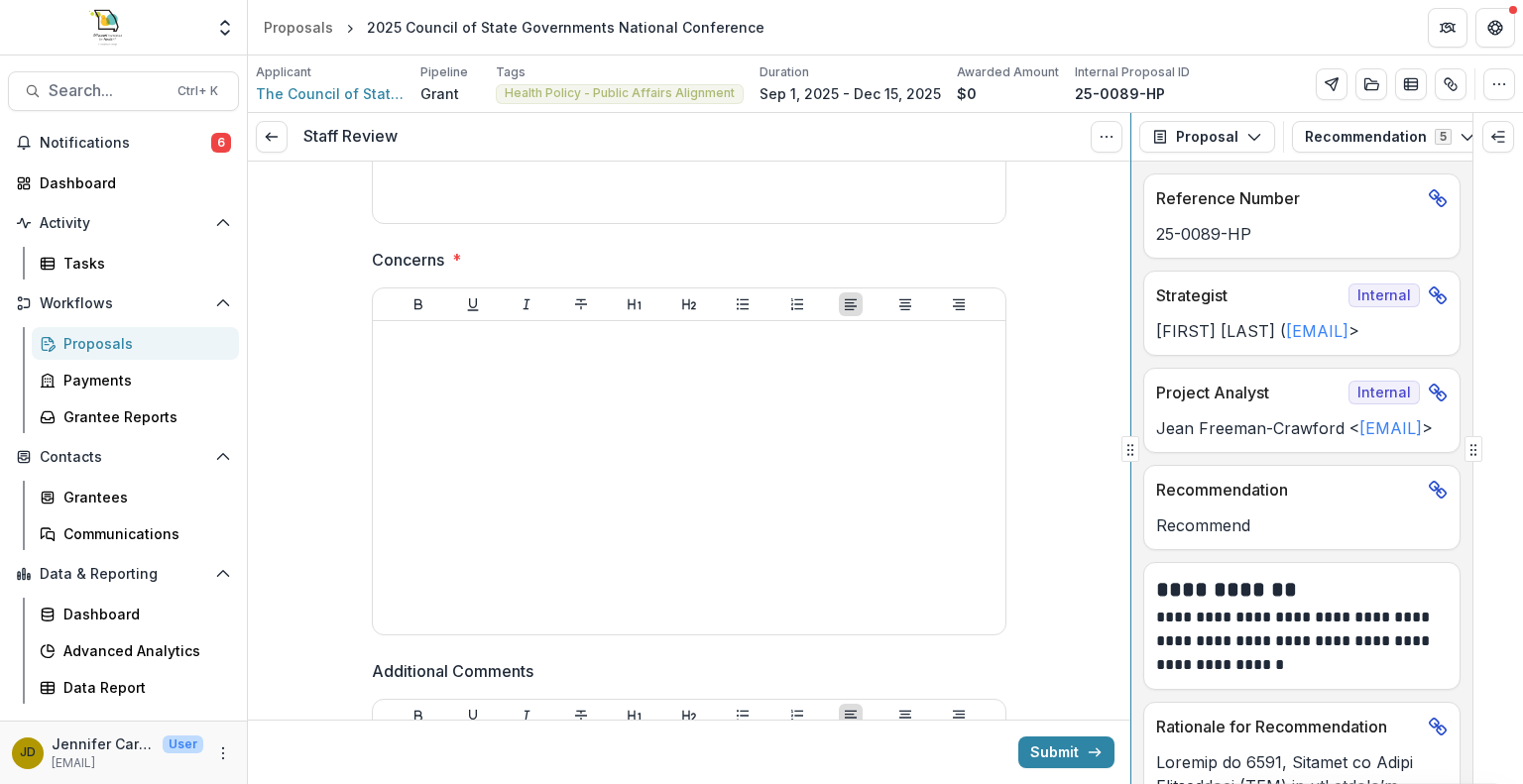 scroll, scrollTop: 916, scrollLeft: 0, axis: vertical 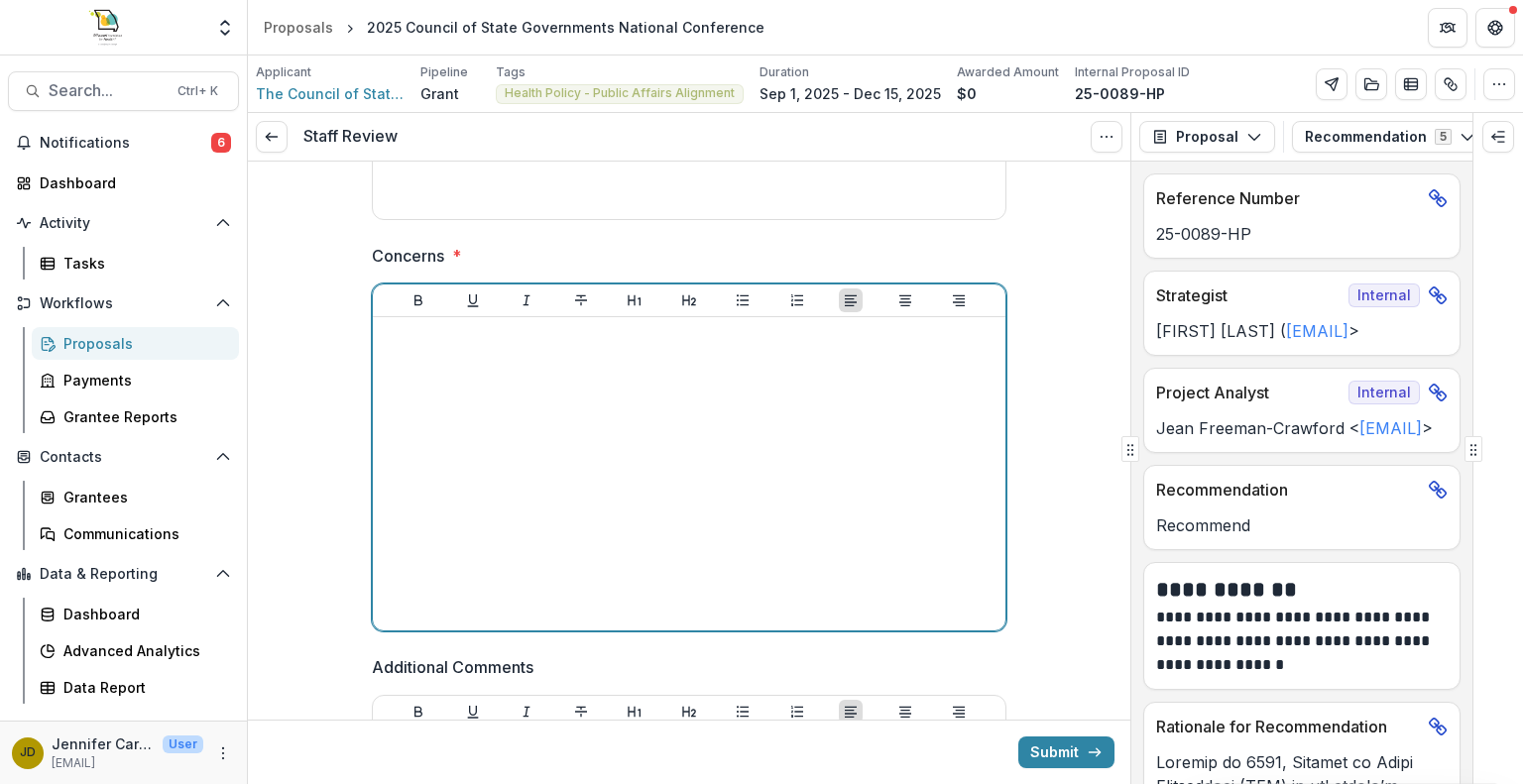 click at bounding box center [689, 474] 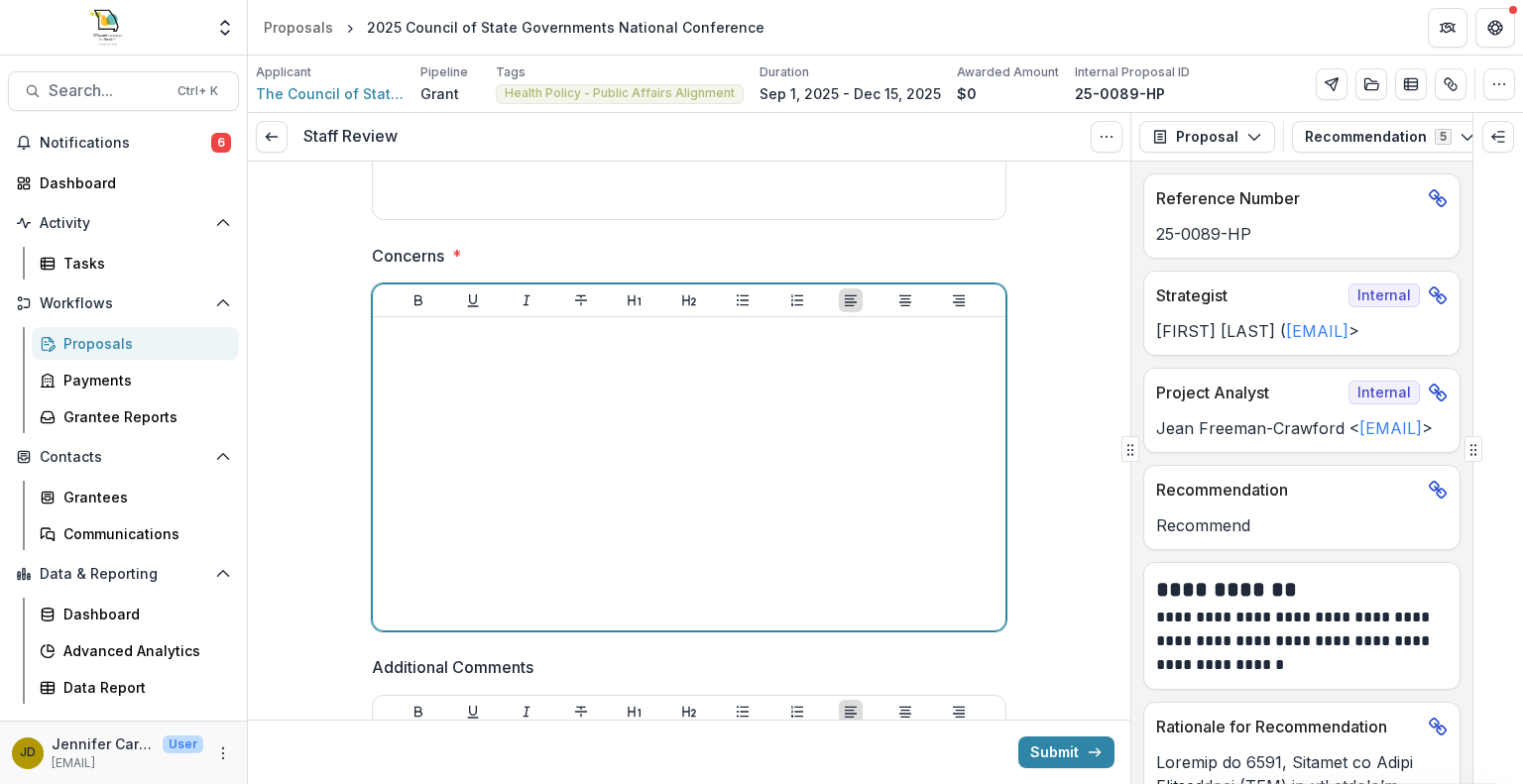 type 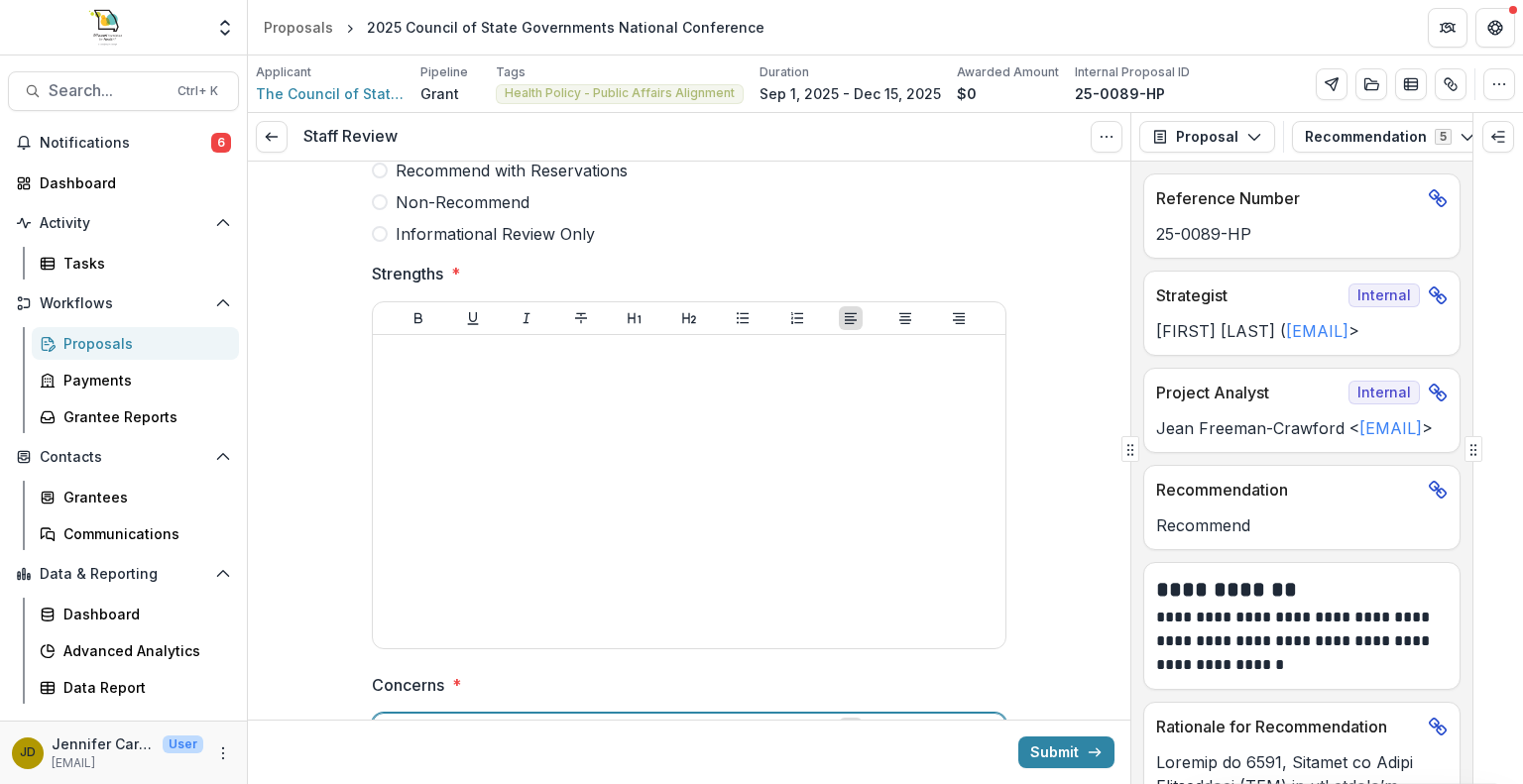 scroll, scrollTop: 467, scrollLeft: 0, axis: vertical 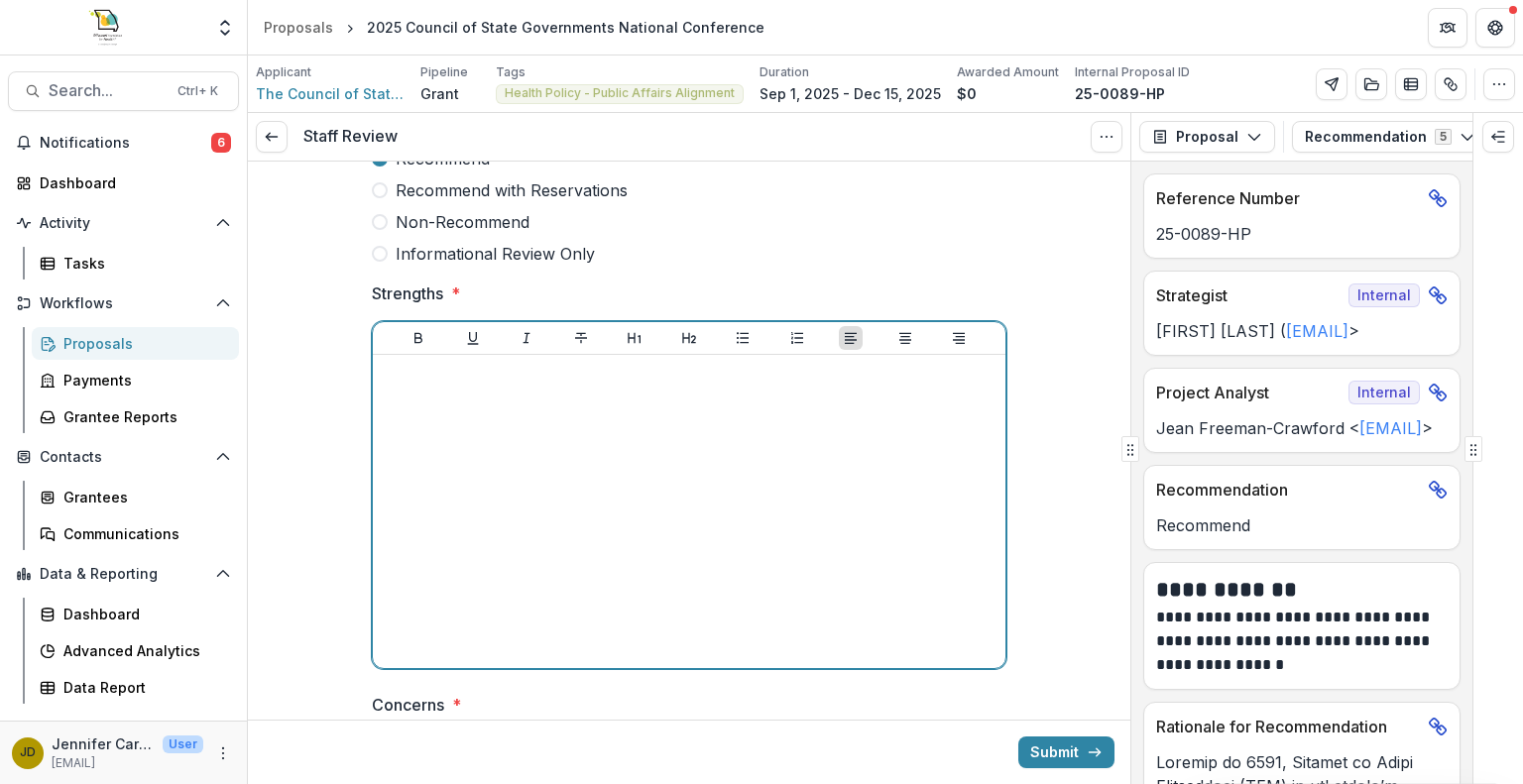 click at bounding box center (689, 511) 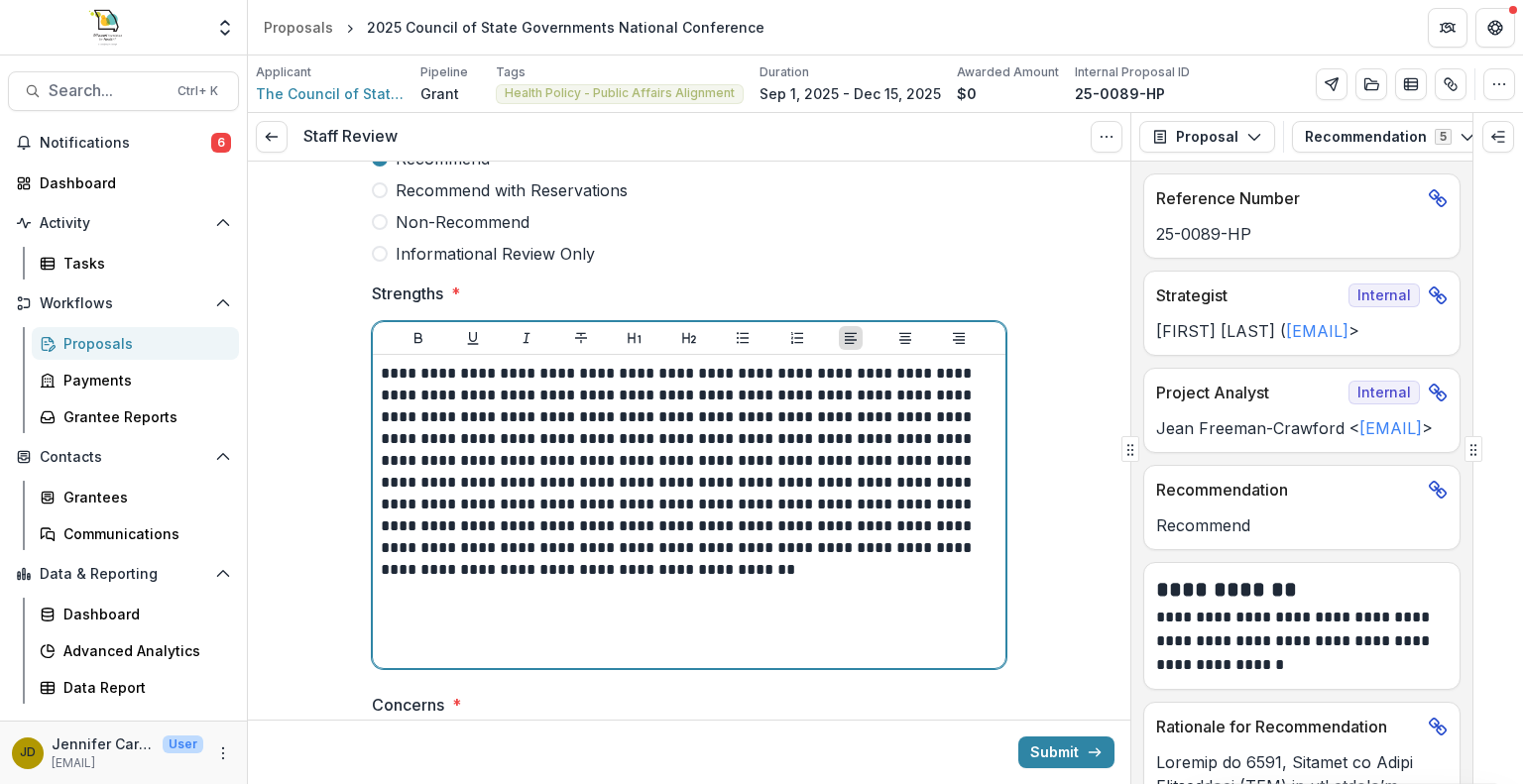 click on "**********" at bounding box center (689, 472) 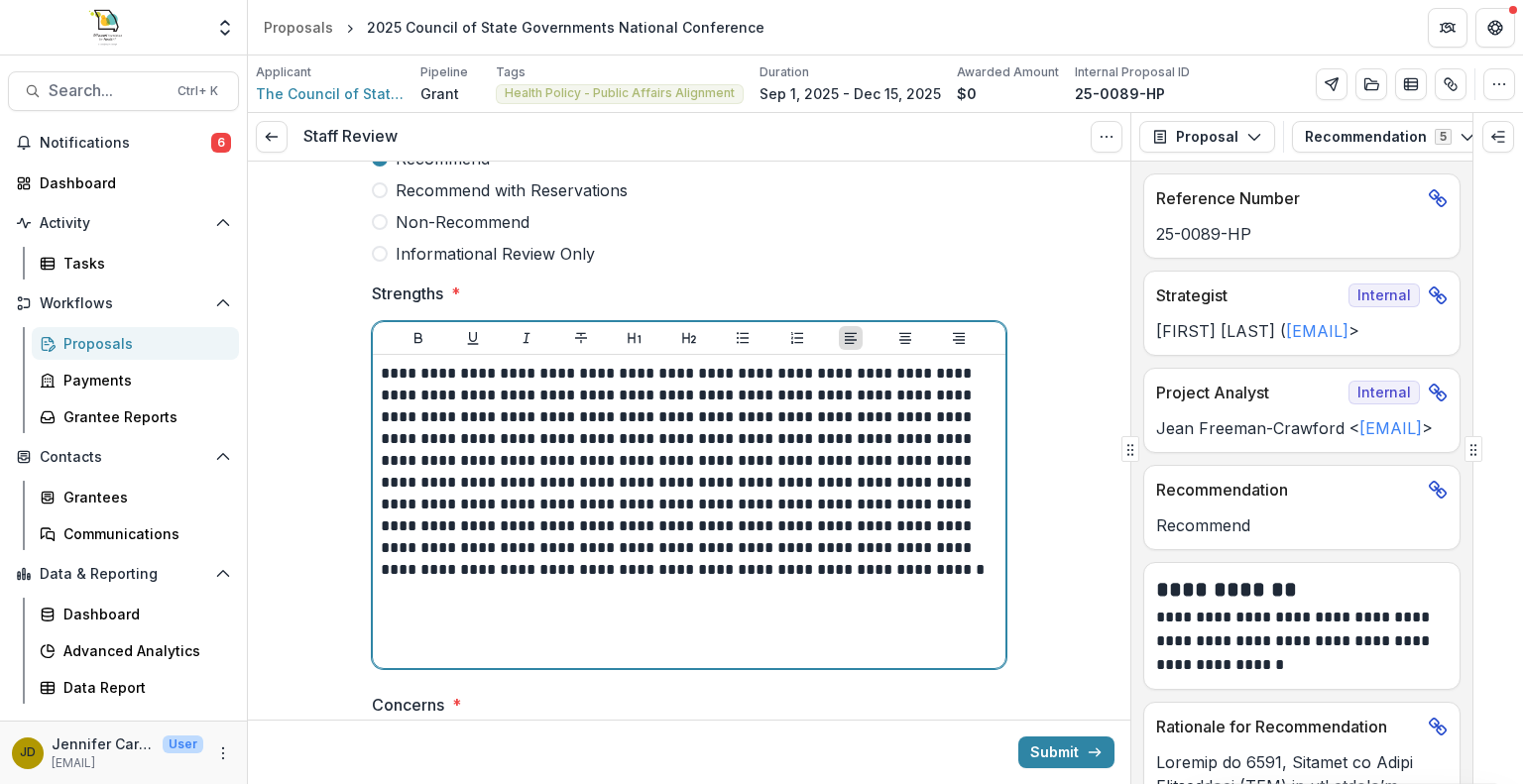 click on "**********" at bounding box center (689, 472) 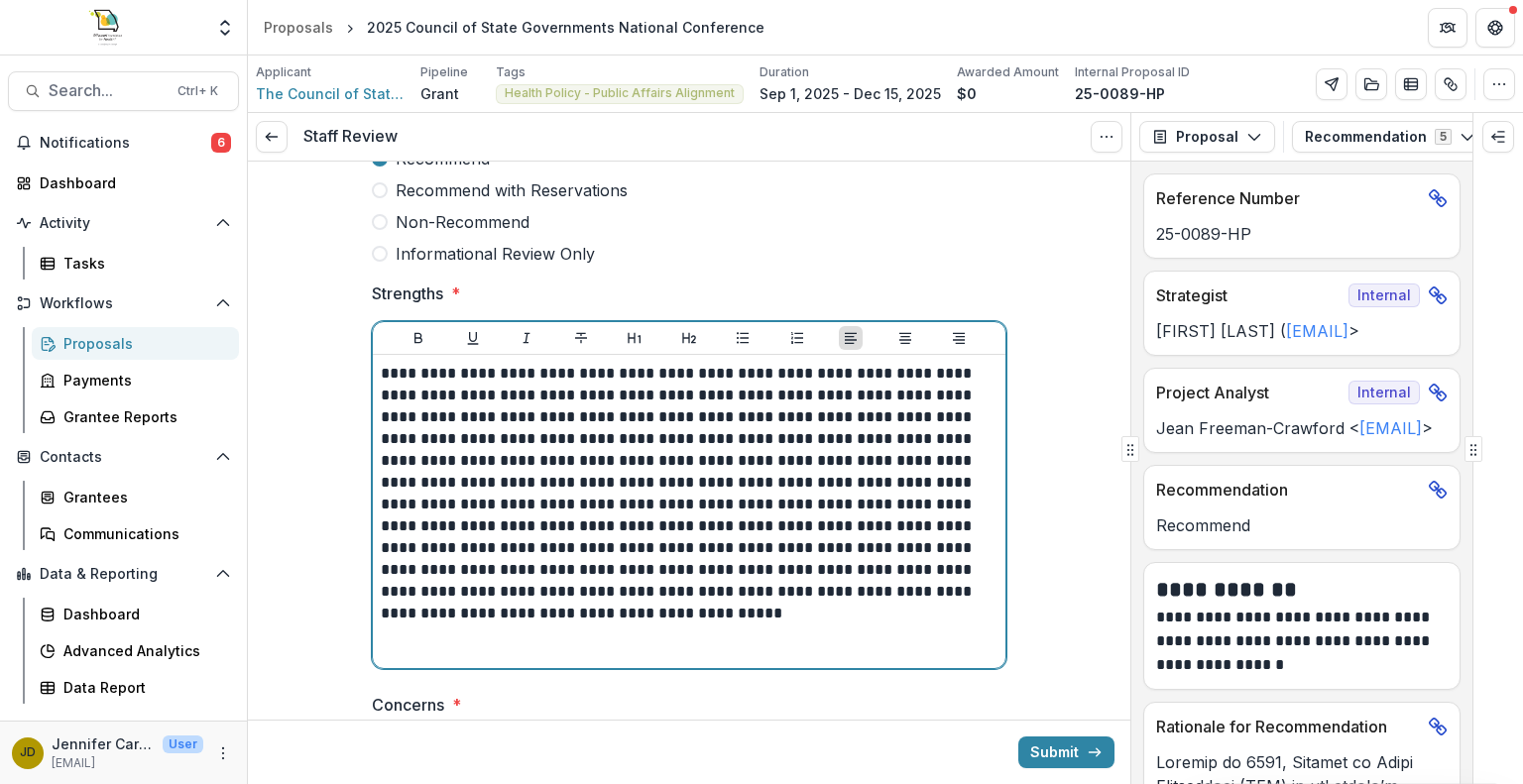 click on "**********" at bounding box center (689, 494) 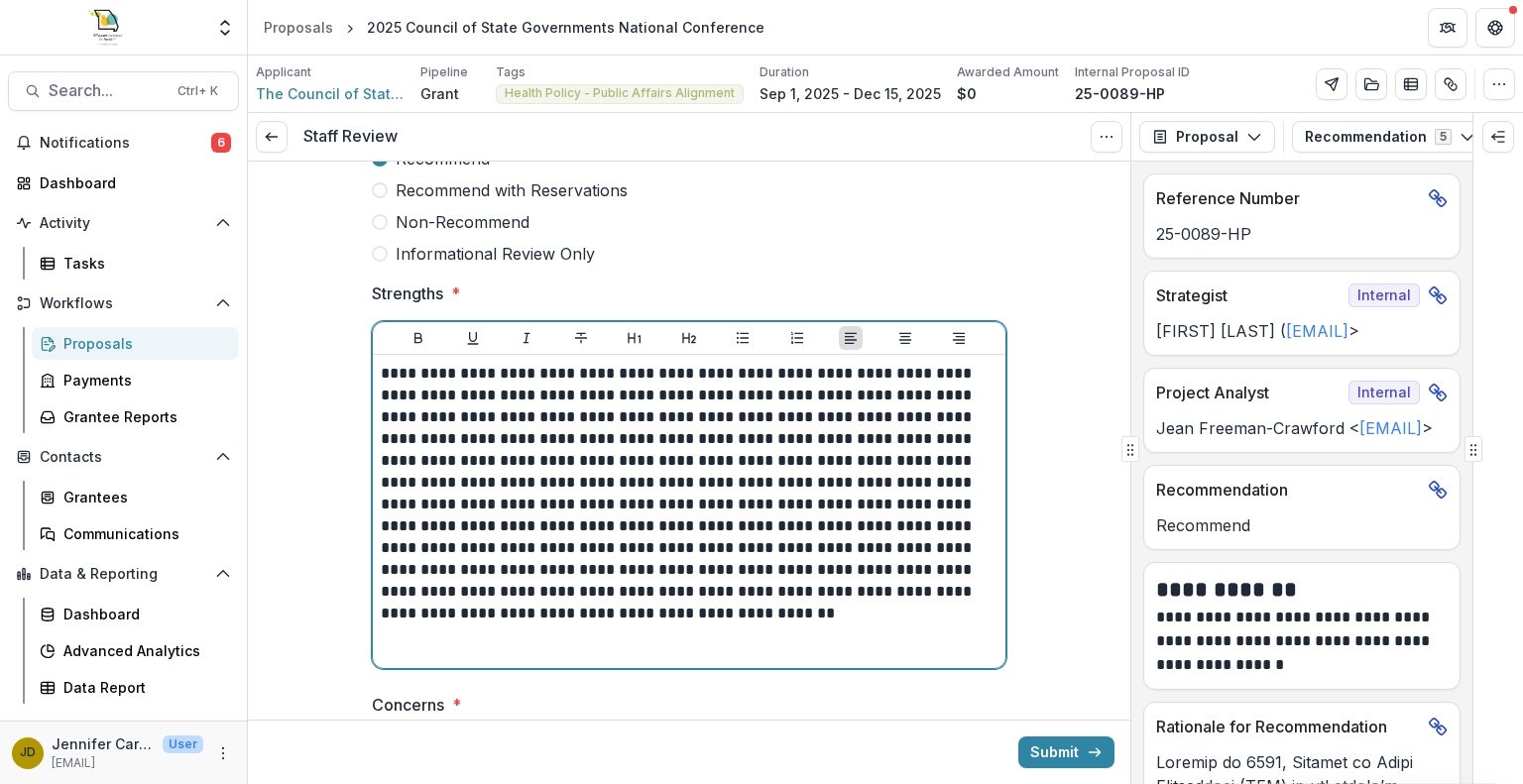 click on "**********" at bounding box center (689, 494) 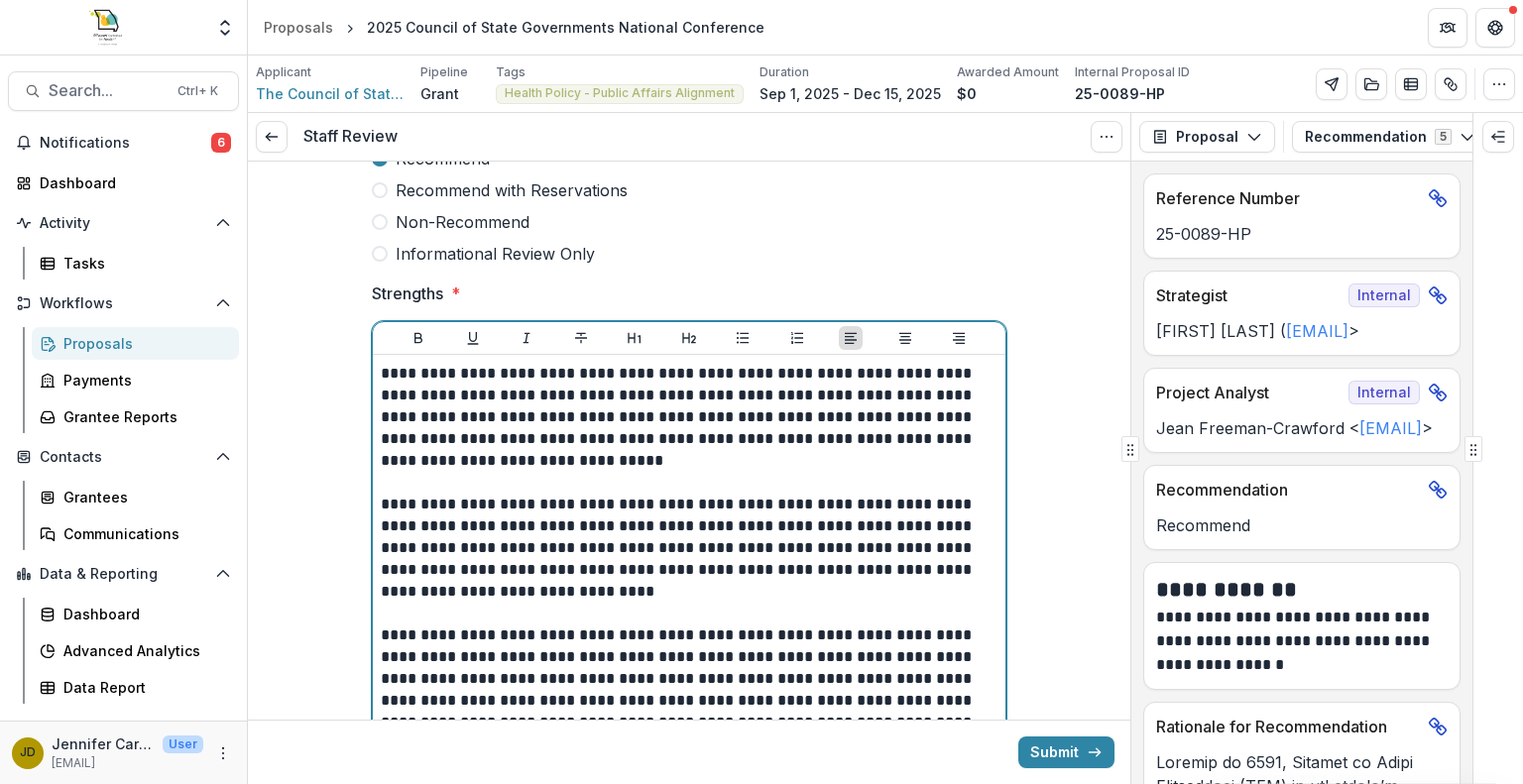 click on "**********" at bounding box center (689, 701) 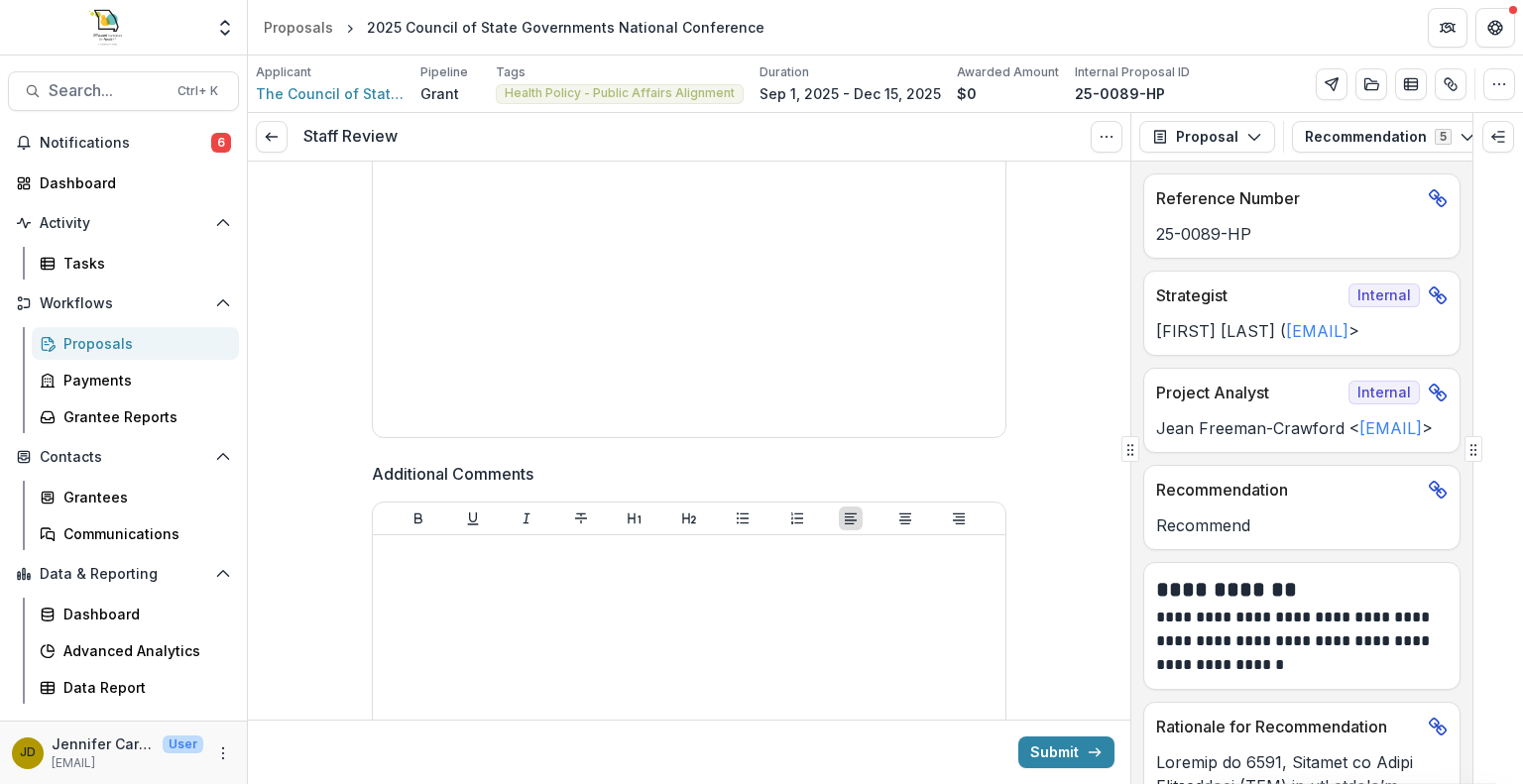 scroll, scrollTop: 1248, scrollLeft: 0, axis: vertical 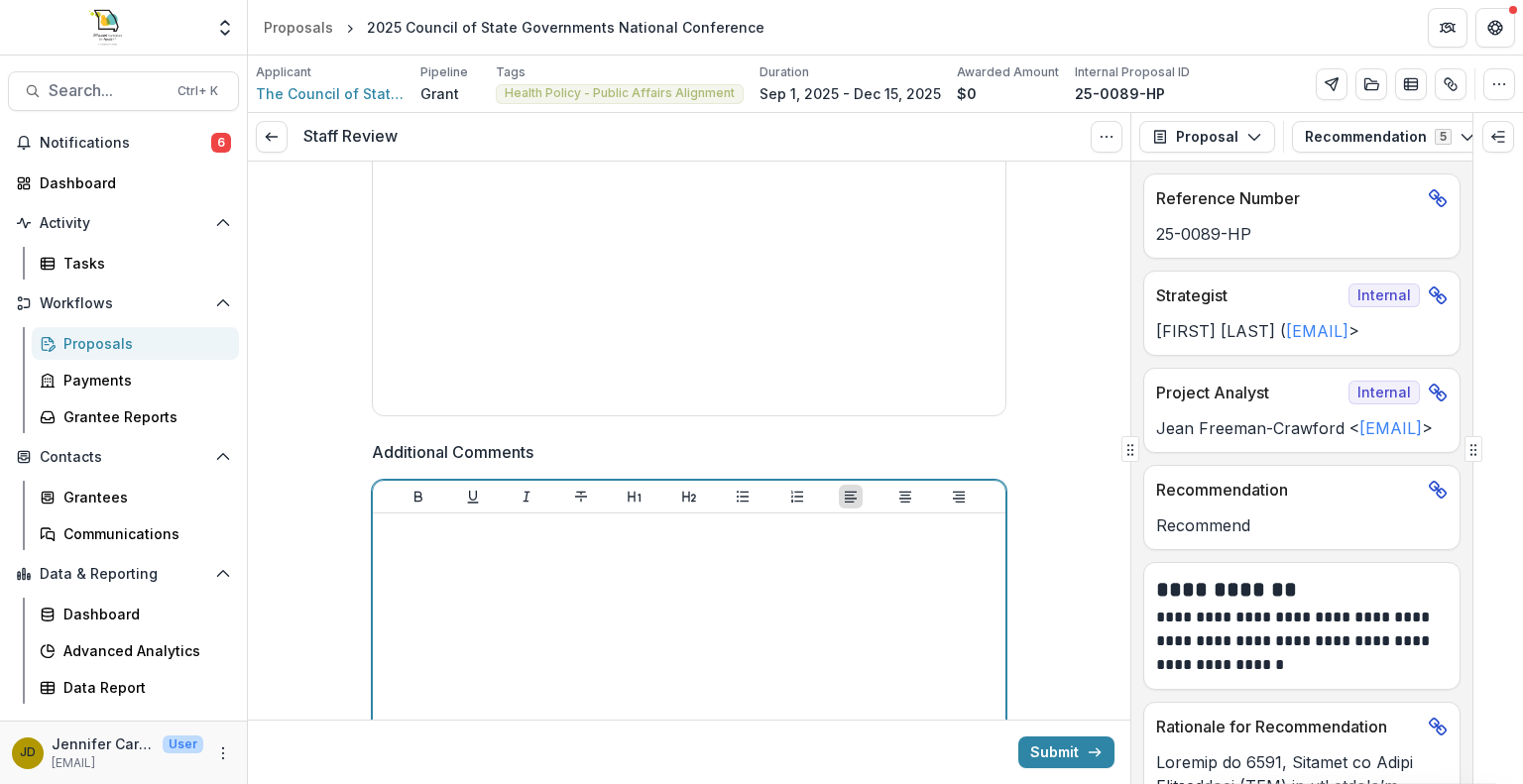 click at bounding box center (689, 670) 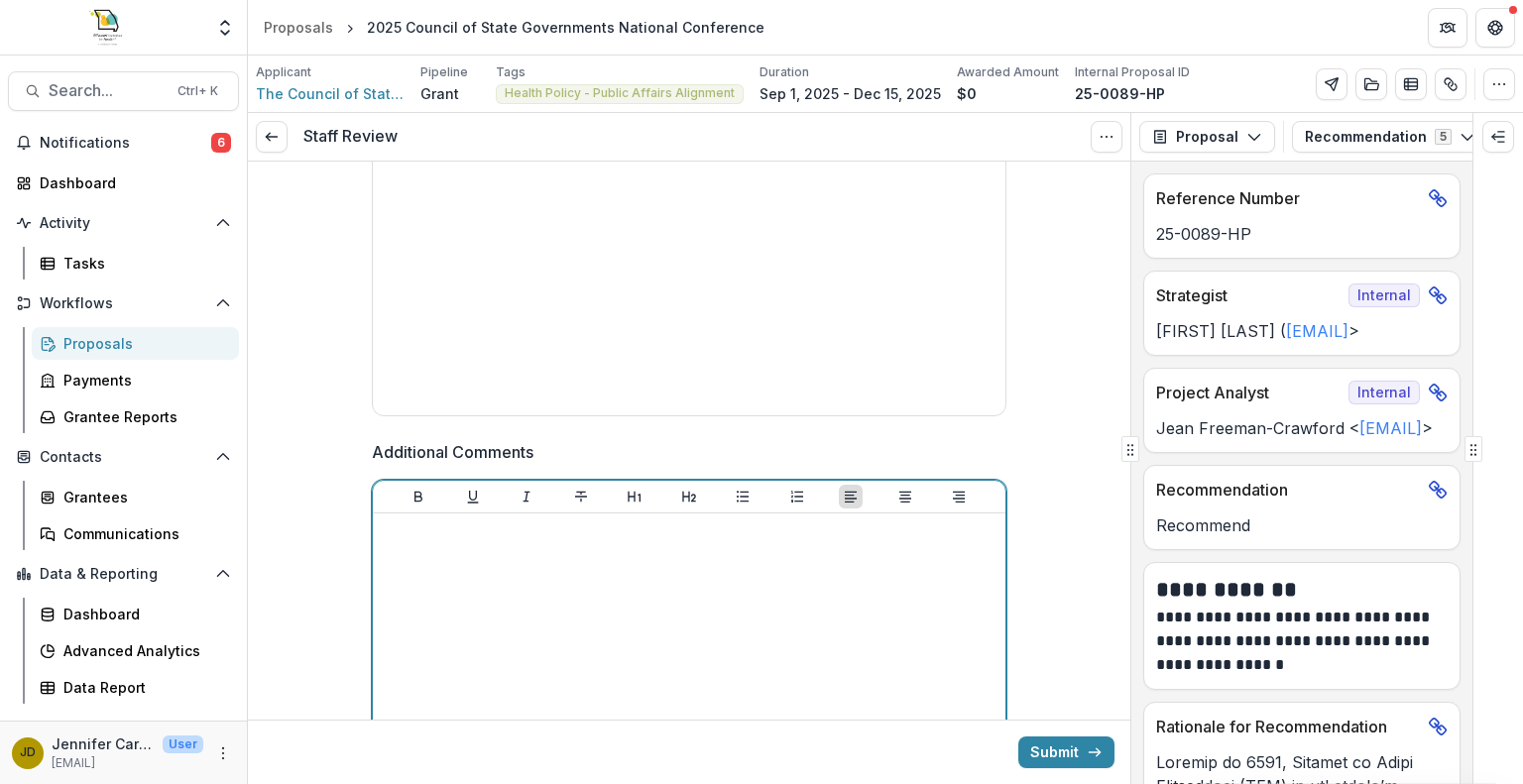type 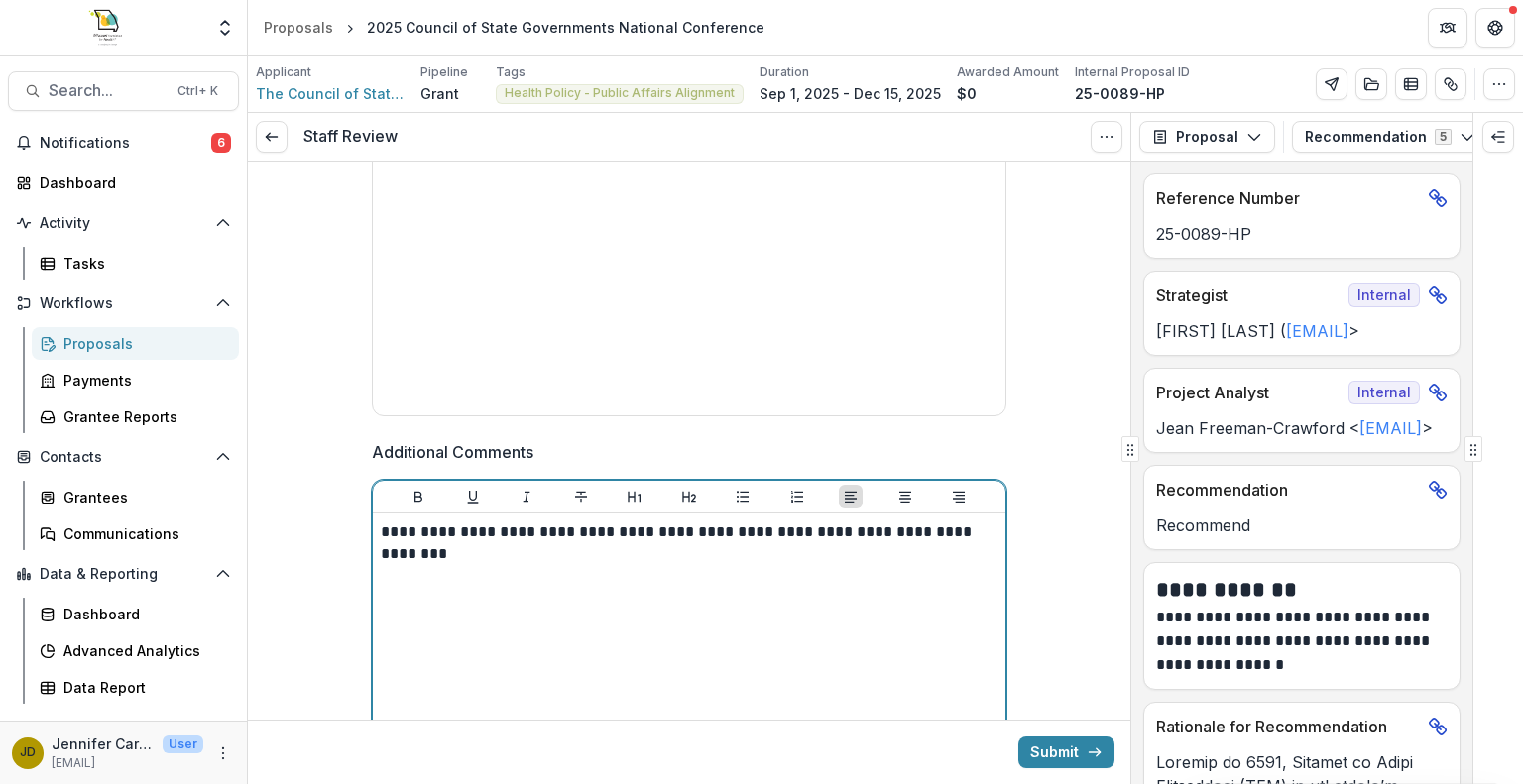 click on "**********" at bounding box center [689, 543] 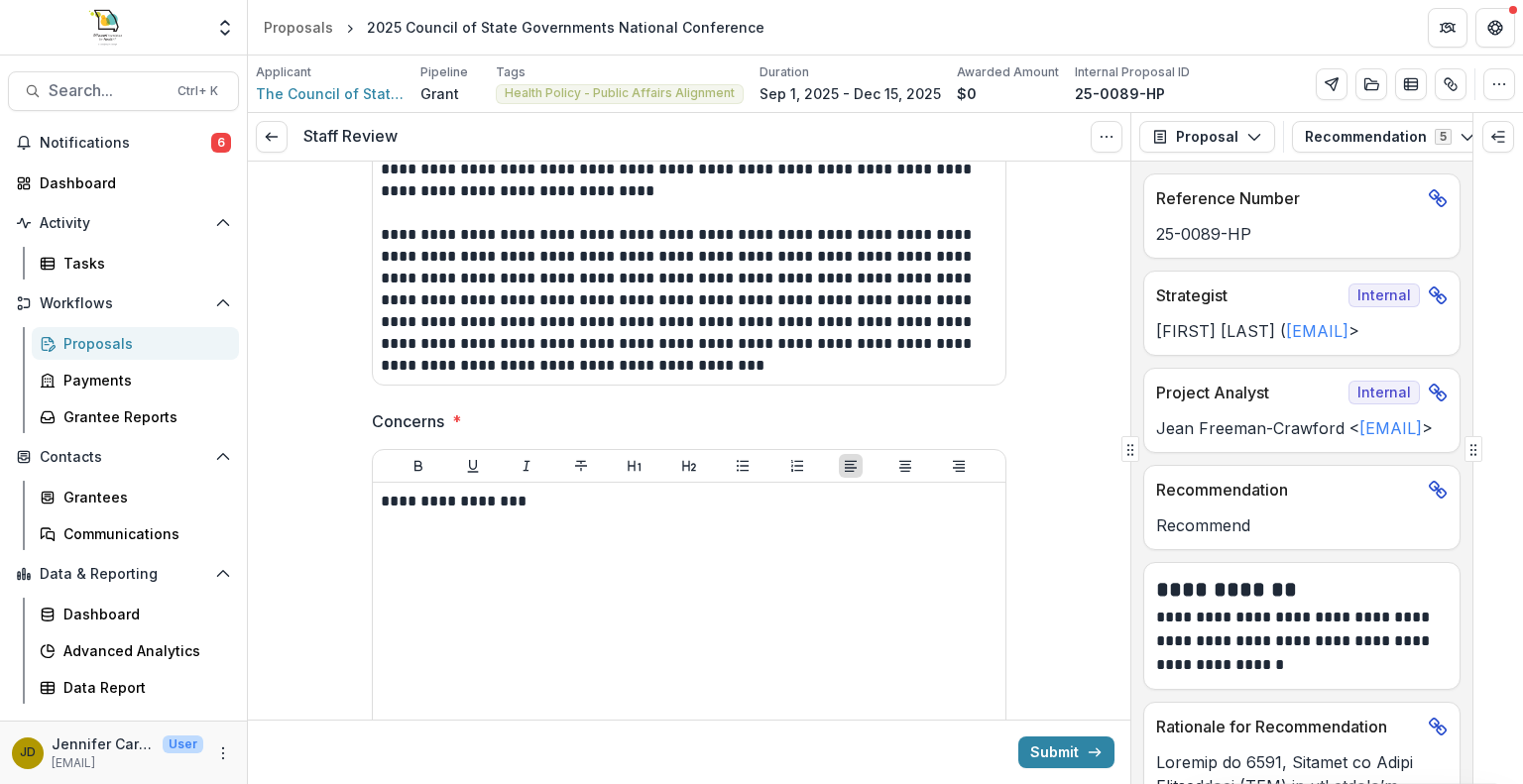 scroll, scrollTop: 773, scrollLeft: 0, axis: vertical 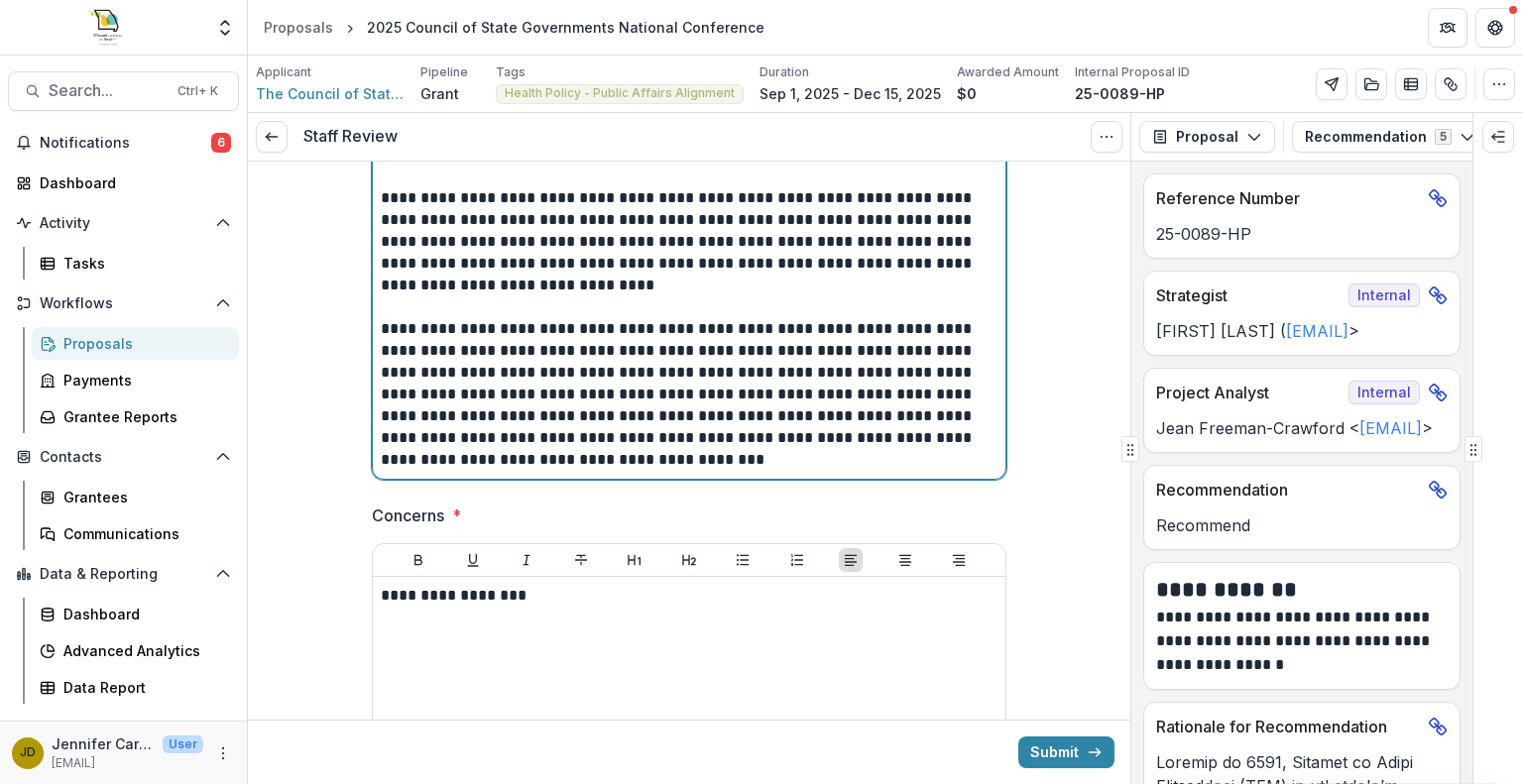 click on "**********" at bounding box center (689, 394) 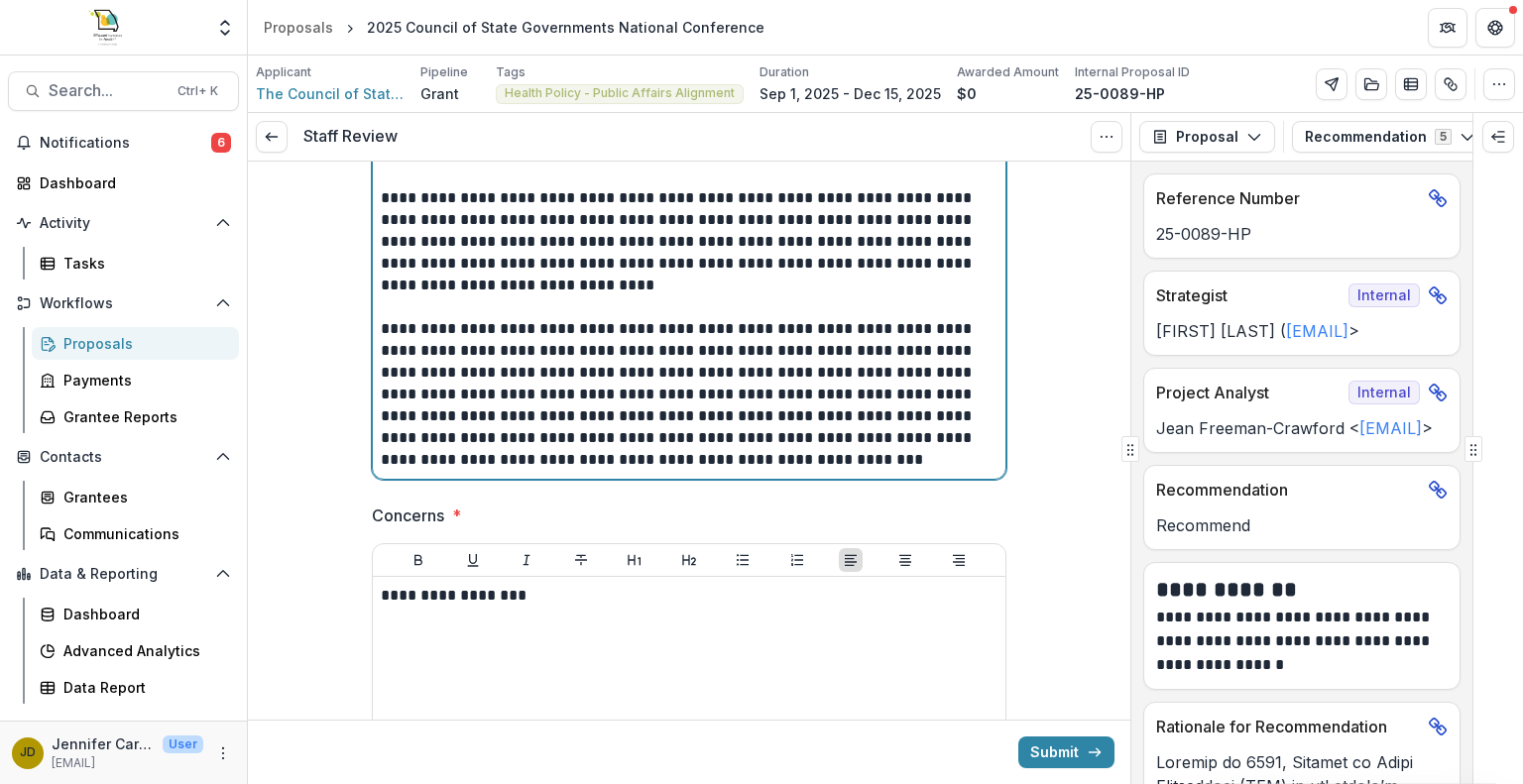 scroll, scrollTop: 668, scrollLeft: 0, axis: vertical 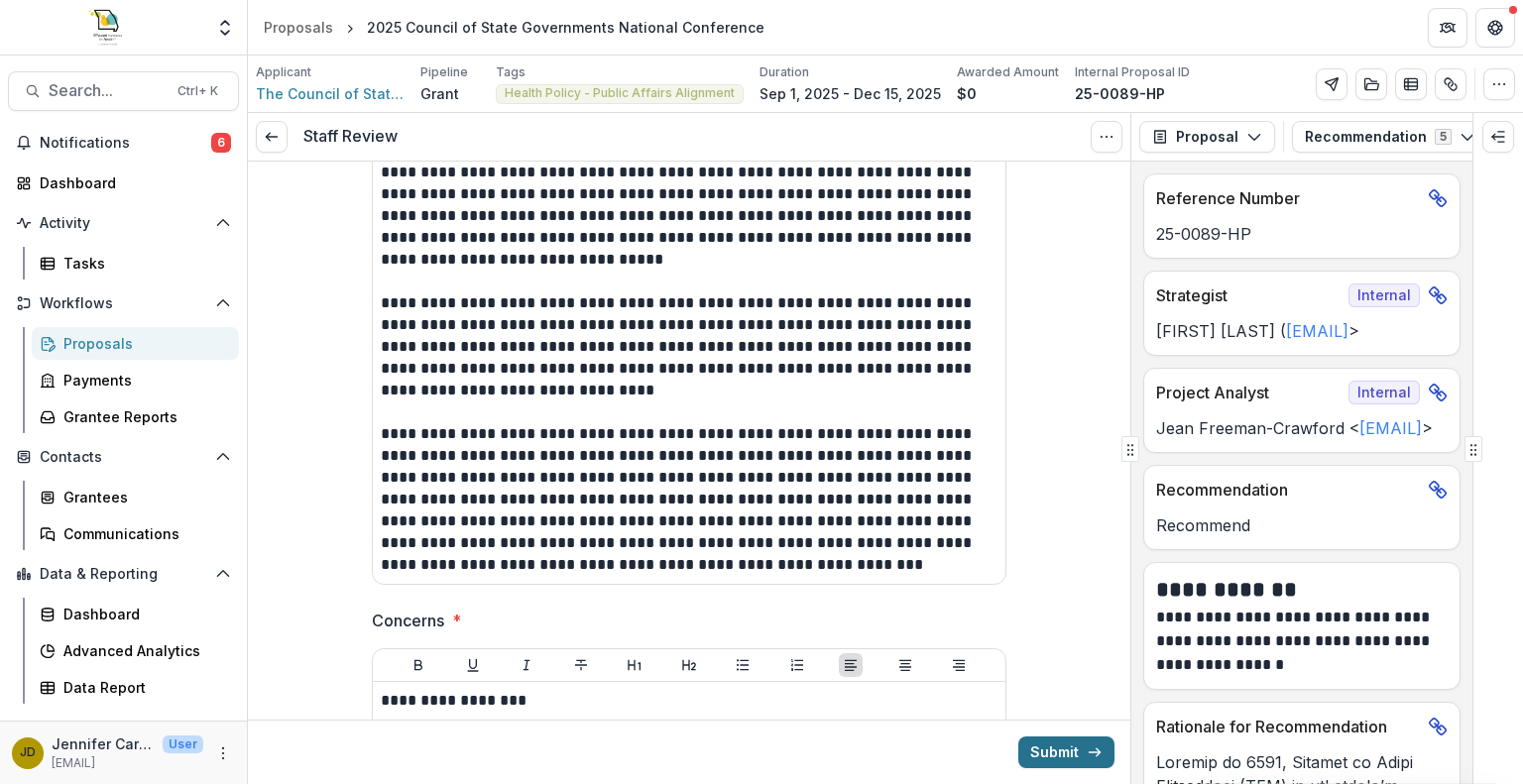 click on "Submit" at bounding box center (1066, 752) 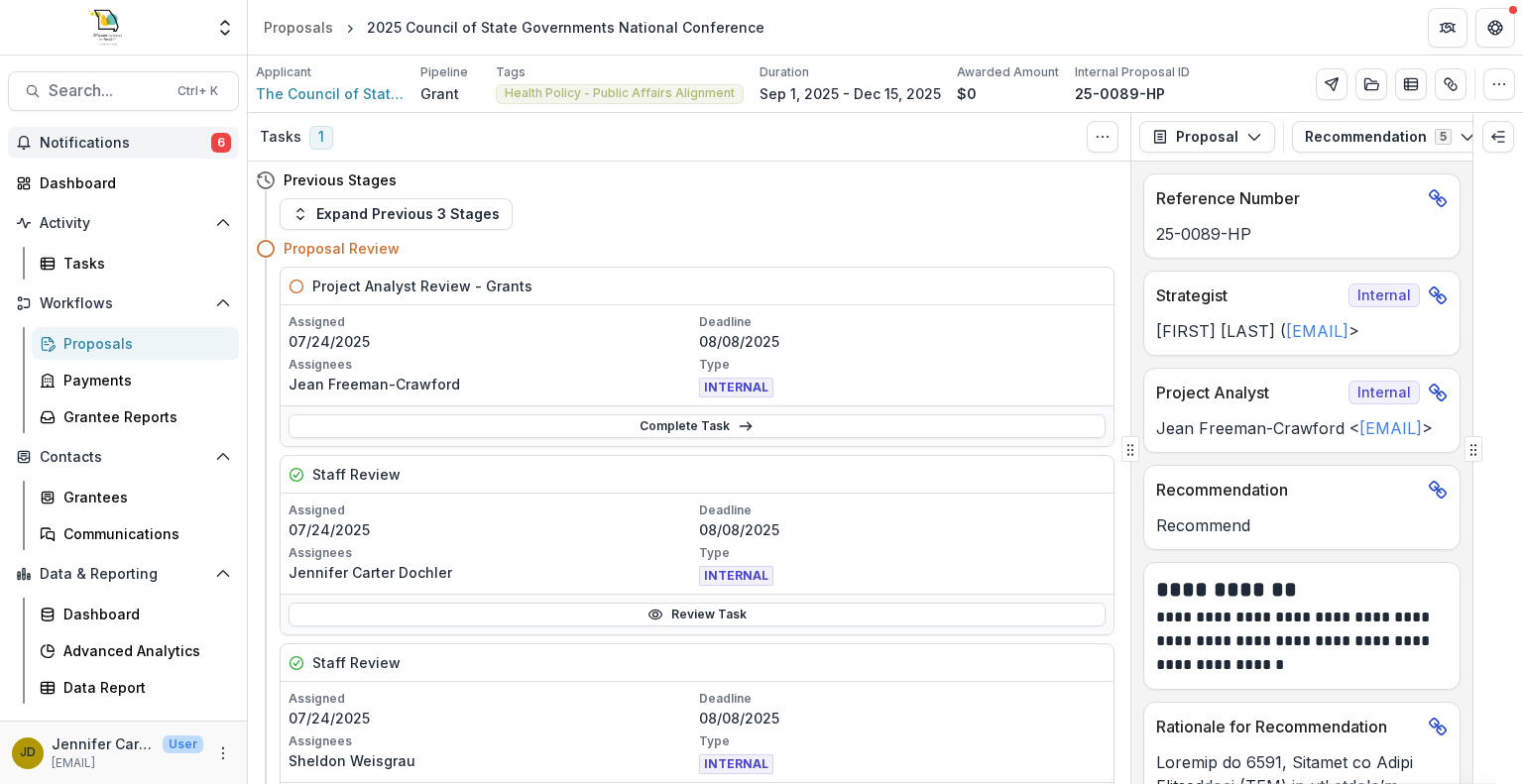 click on "Notifications" at bounding box center [125, 143] 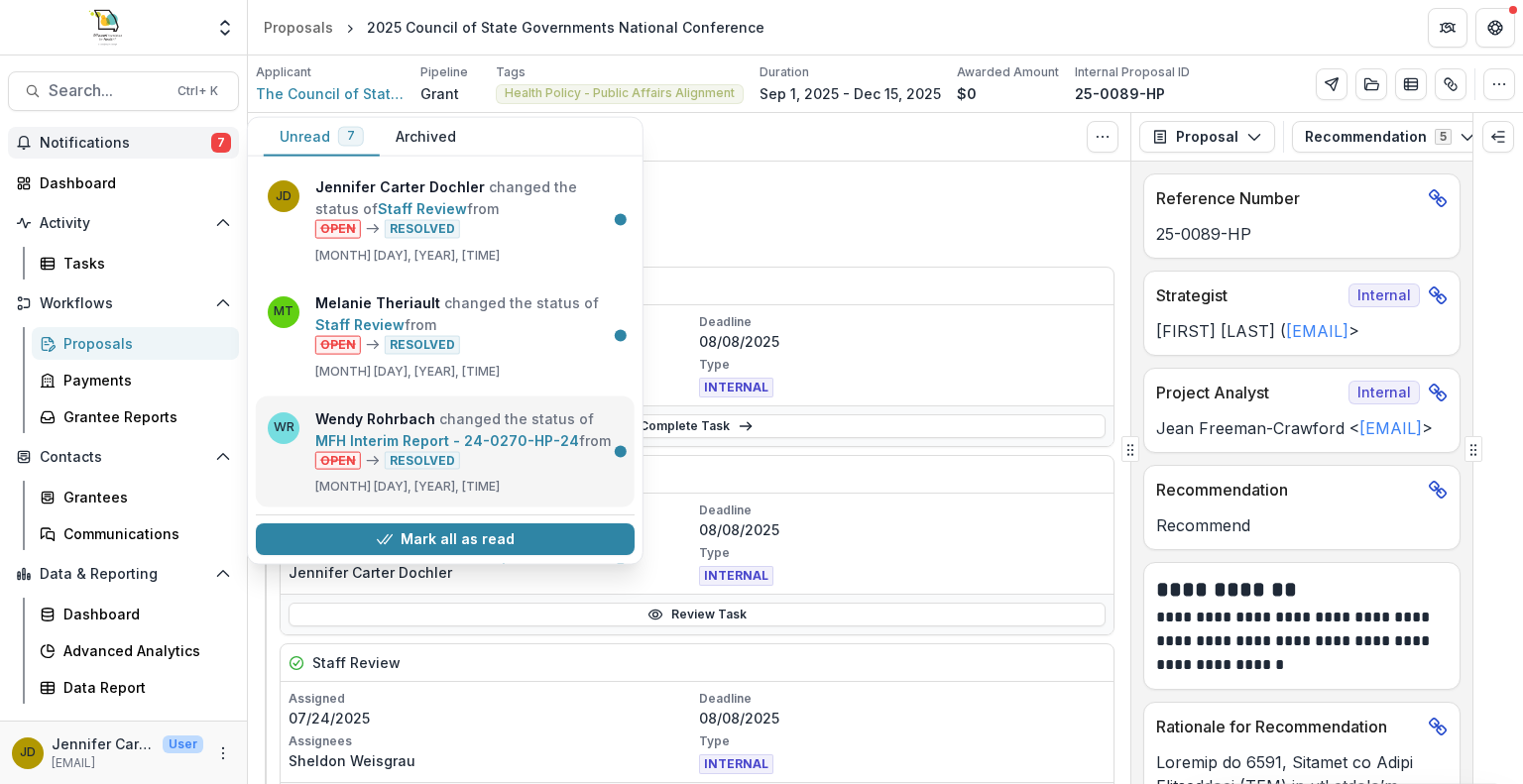 click on "MFH Interim Report - 24-0270-HP-24" at bounding box center [447, 439] 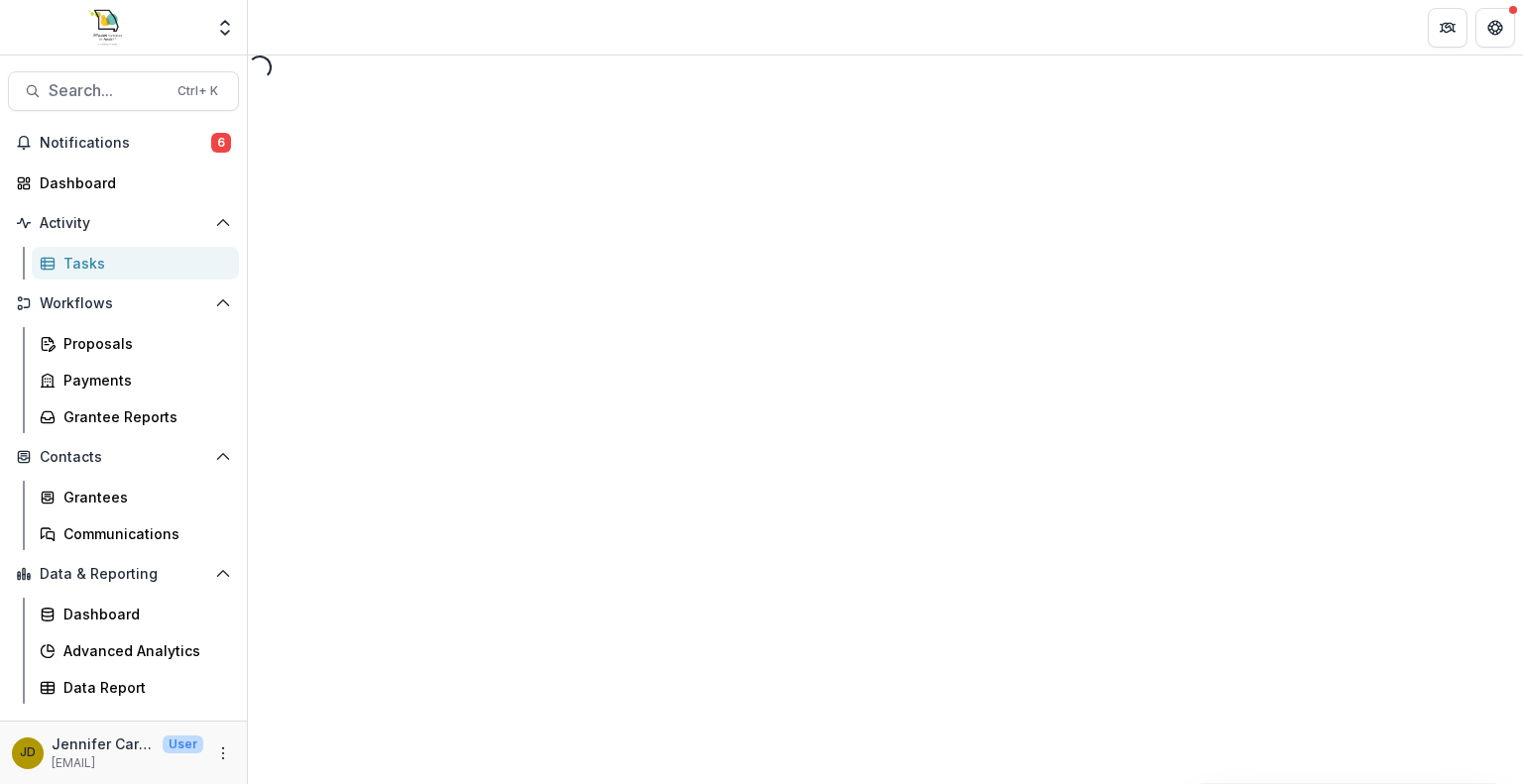select on "********" 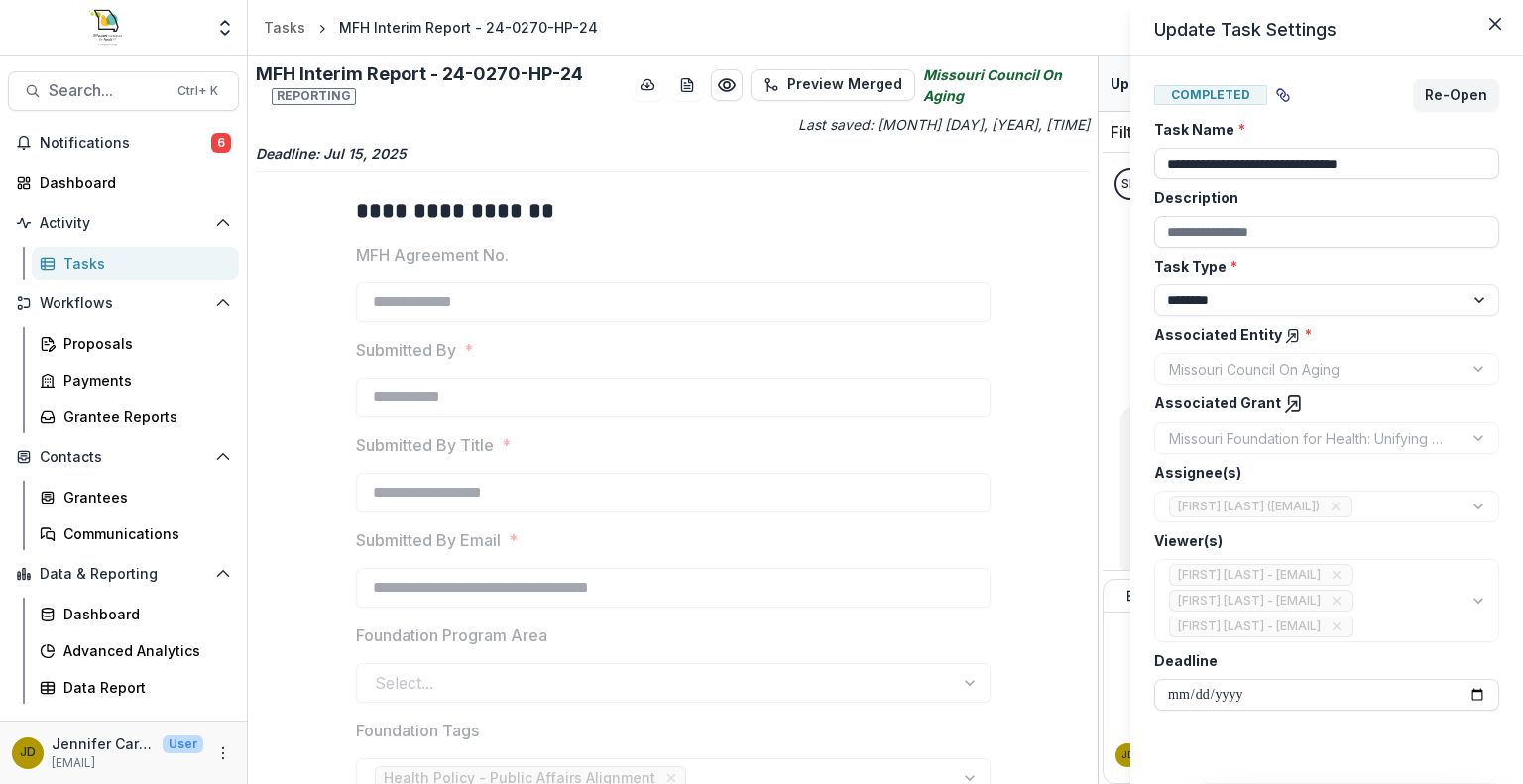 click on "**********" at bounding box center (762, 392) 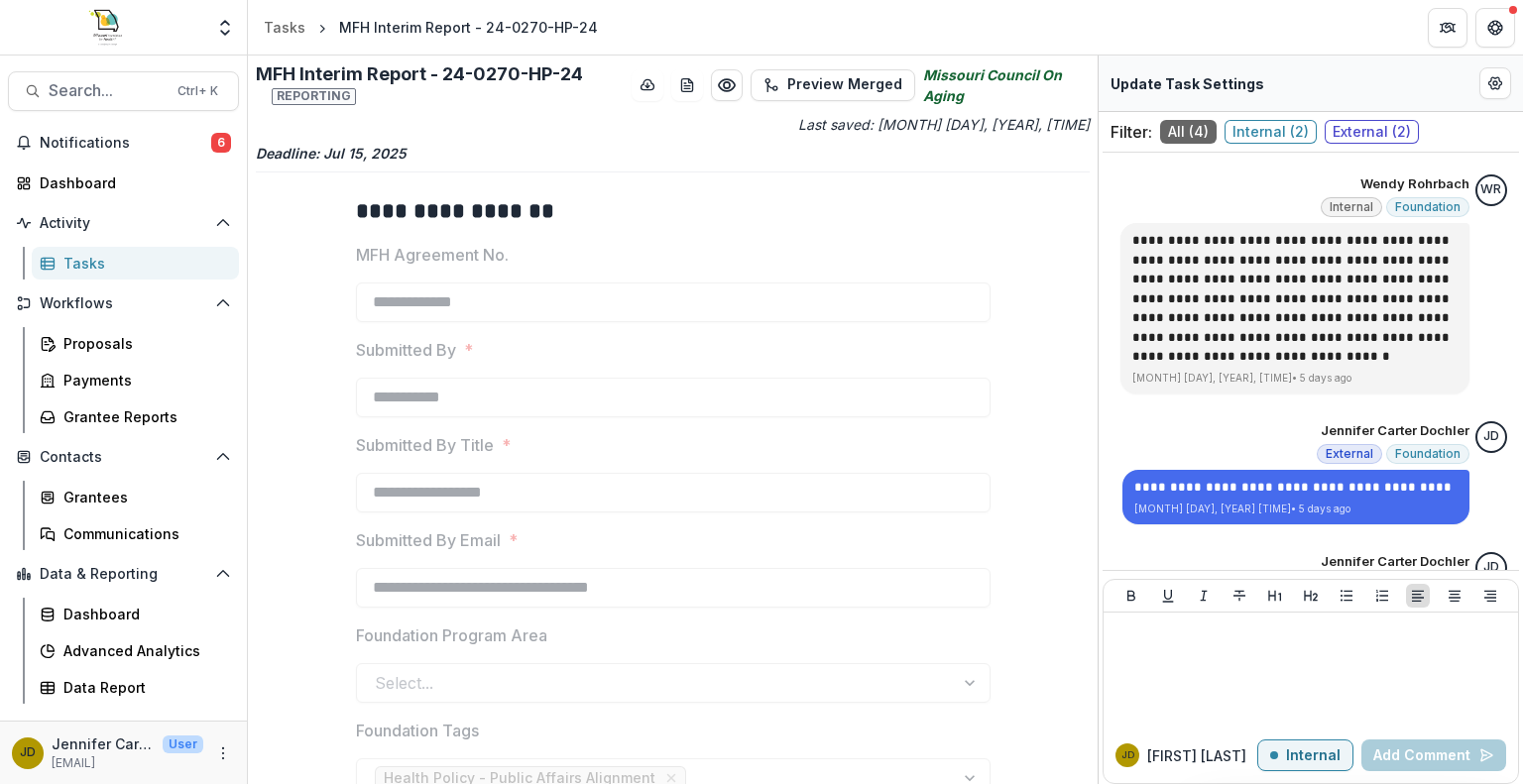 scroll, scrollTop: 0, scrollLeft: 0, axis: both 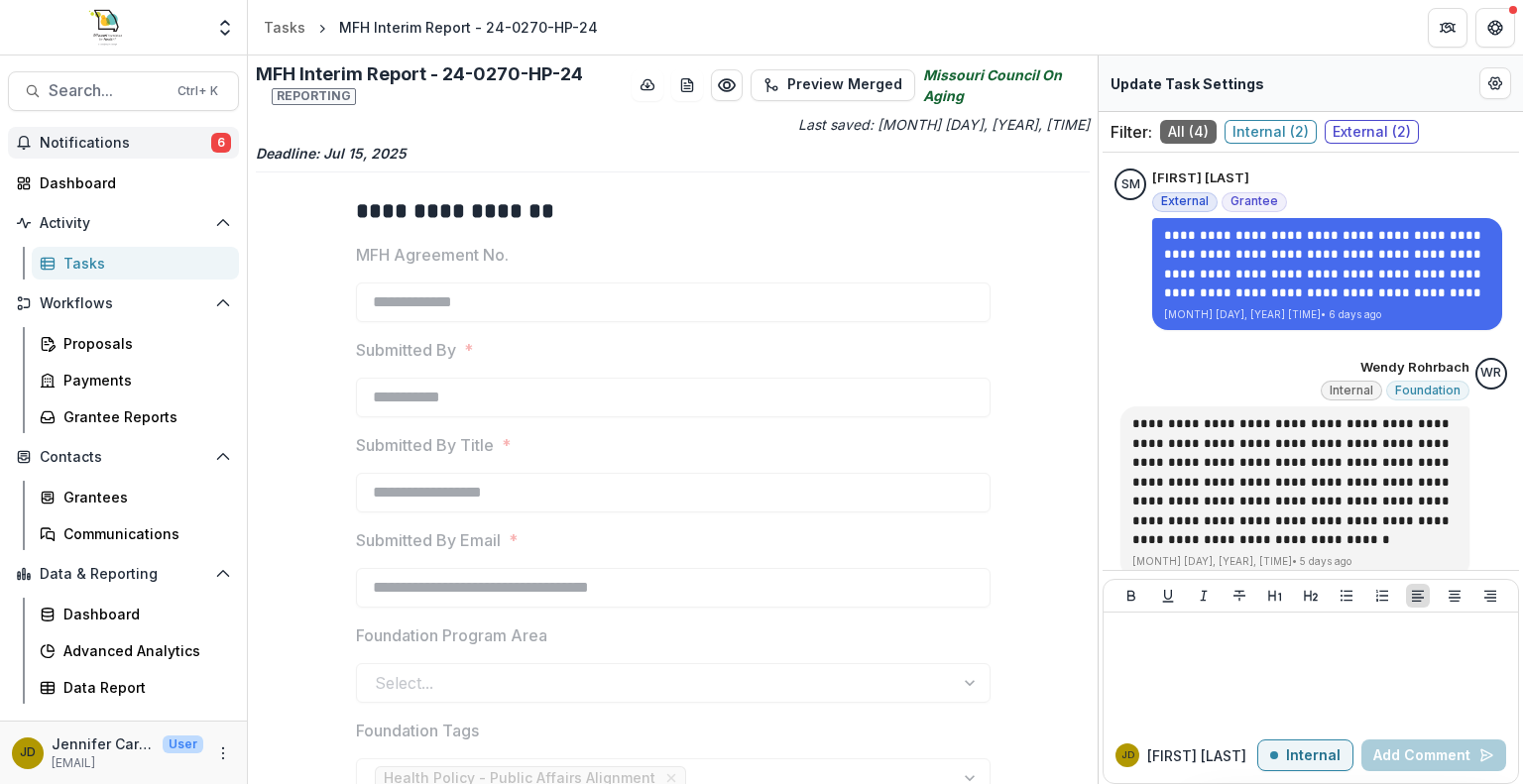 click on "Notifications" at bounding box center (125, 143) 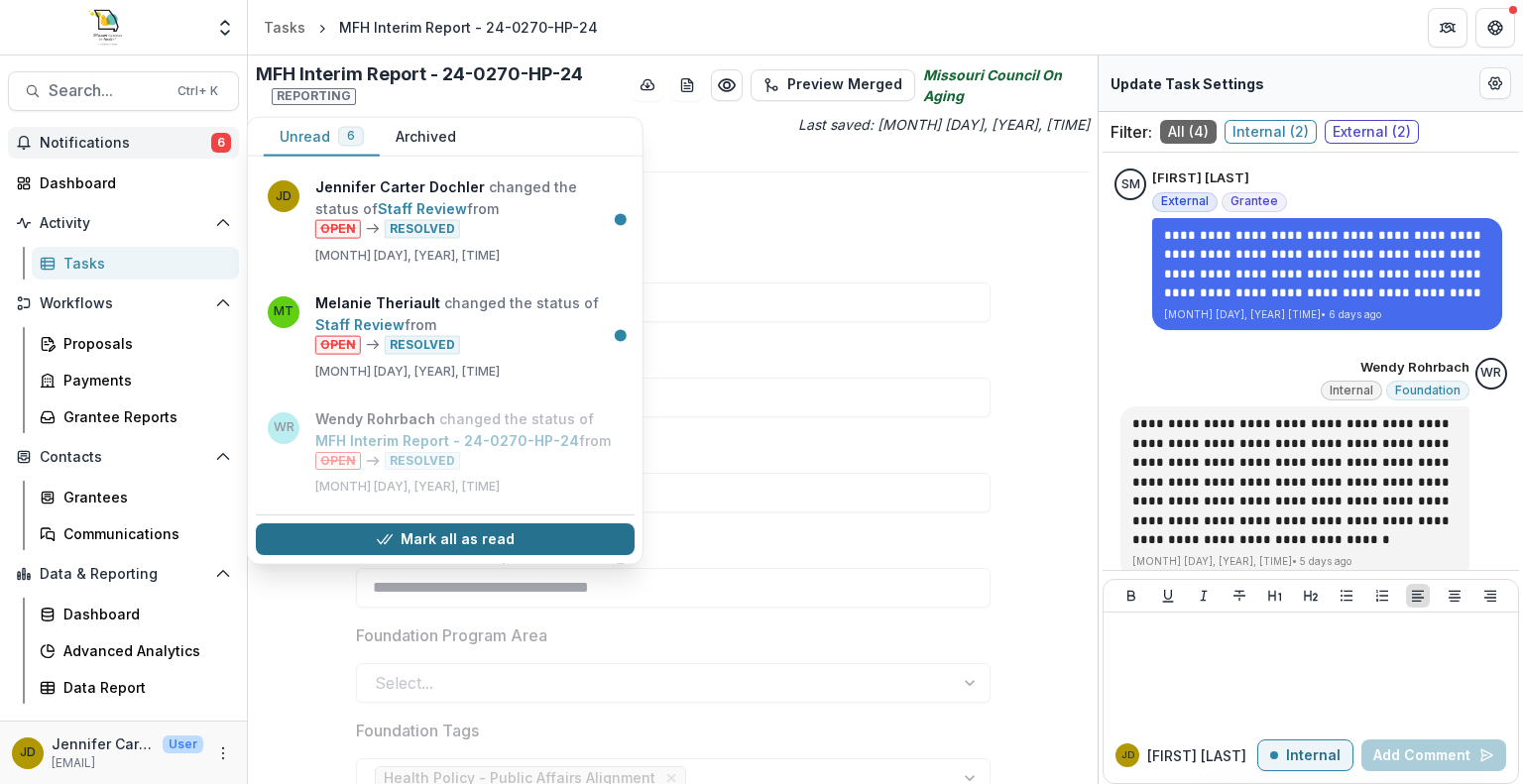 click on "Mark all as read" at bounding box center [445, 540] 